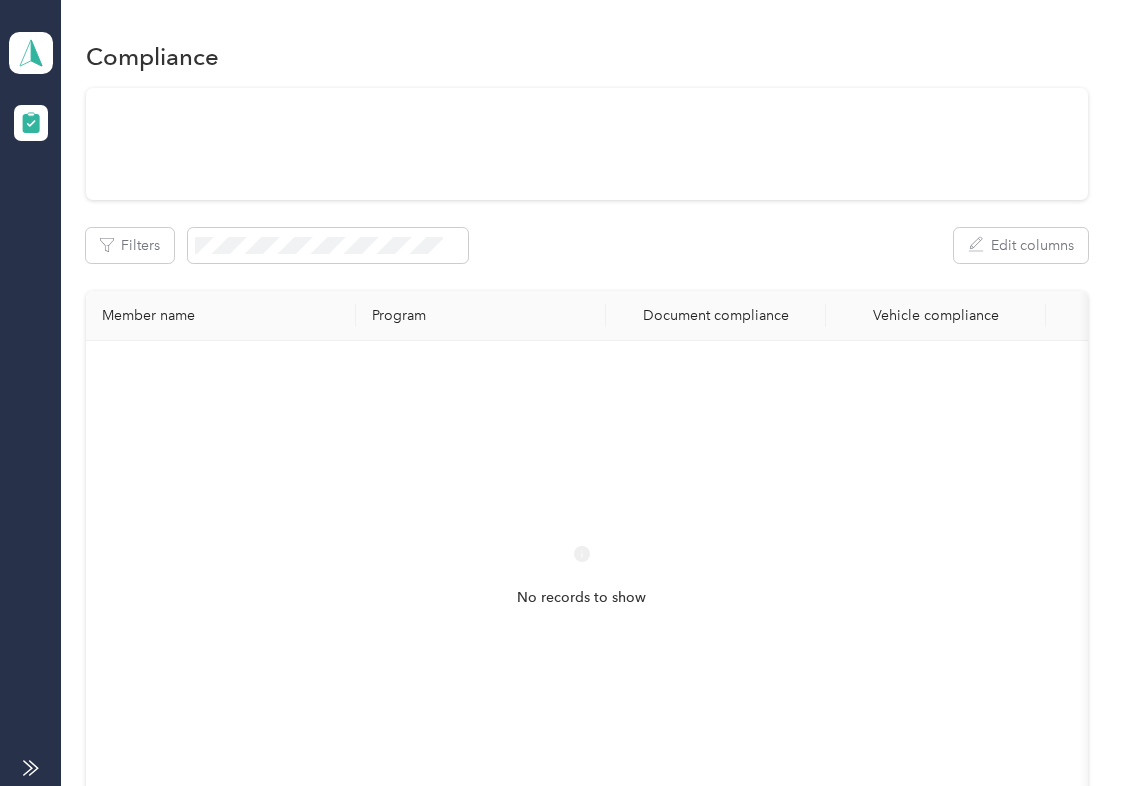 scroll, scrollTop: 0, scrollLeft: 0, axis: both 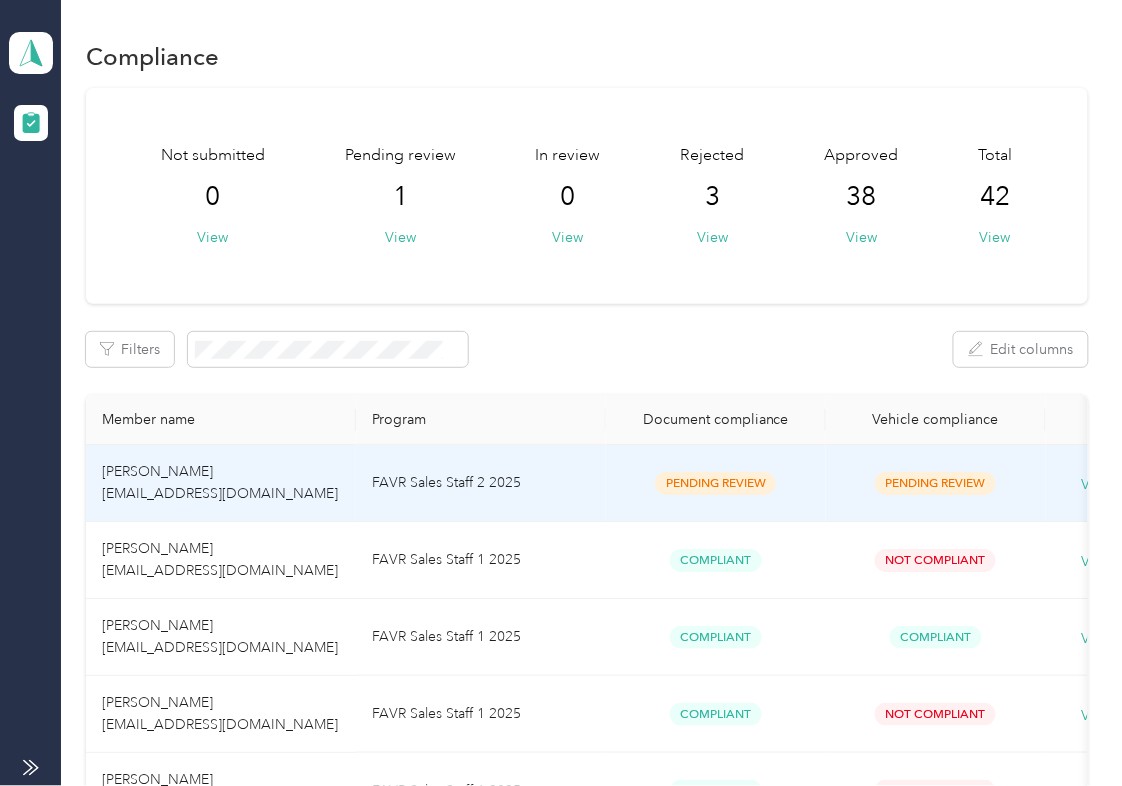 click on "FAVR Sales Staff 2 2025" at bounding box center (481, 483) 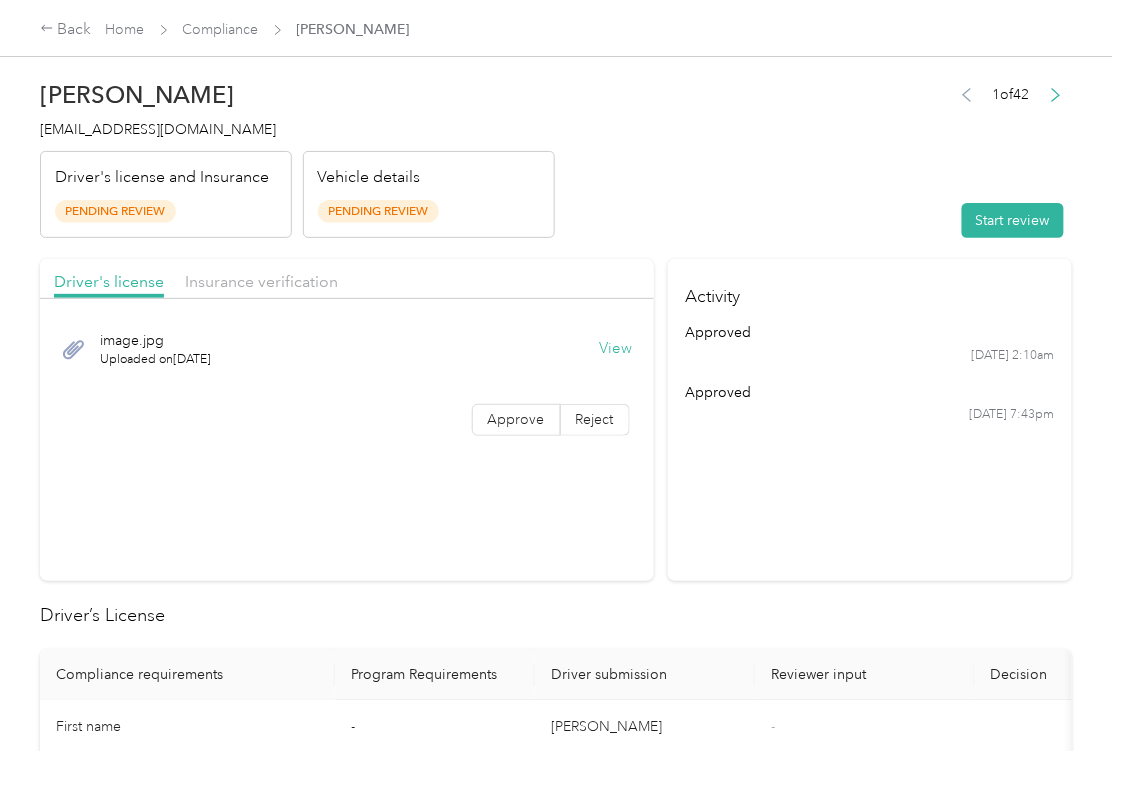 drag, startPoint x: 693, startPoint y: 516, endPoint x: 690, endPoint y: 462, distance: 54.08327 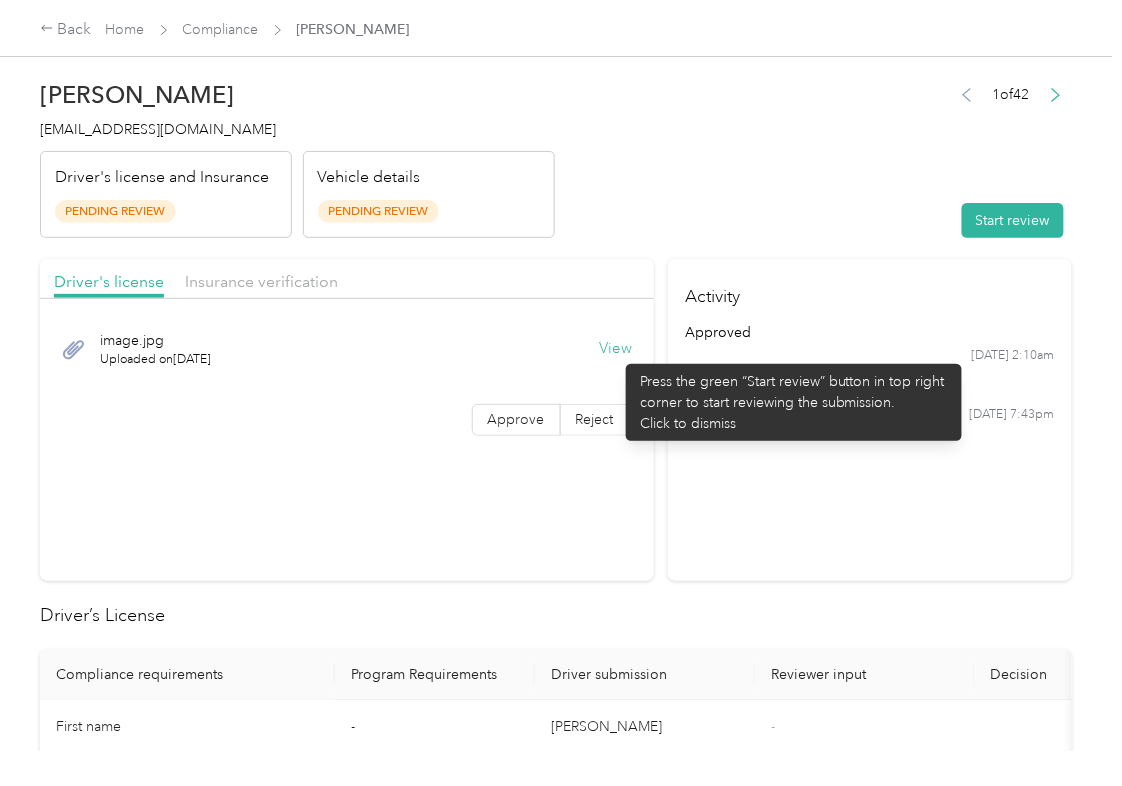 click on "View" at bounding box center [616, 349] 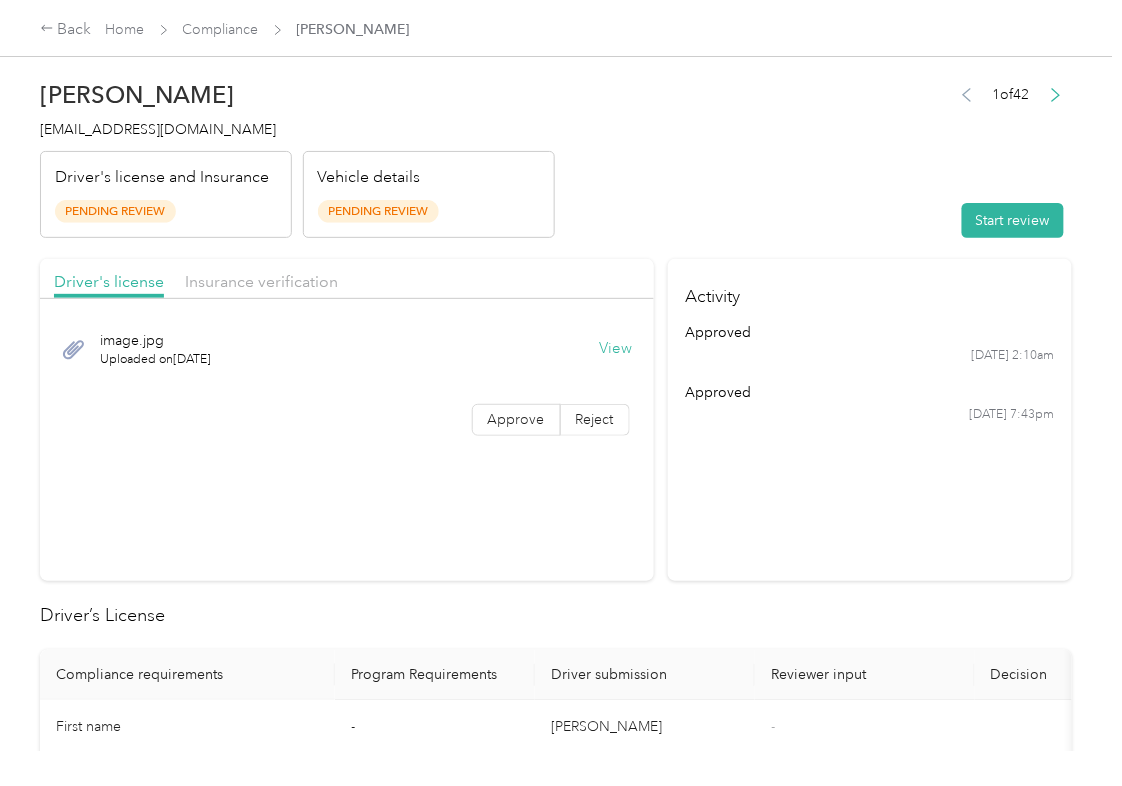 drag, startPoint x: 557, startPoint y: 272, endPoint x: 493, endPoint y: 272, distance: 64 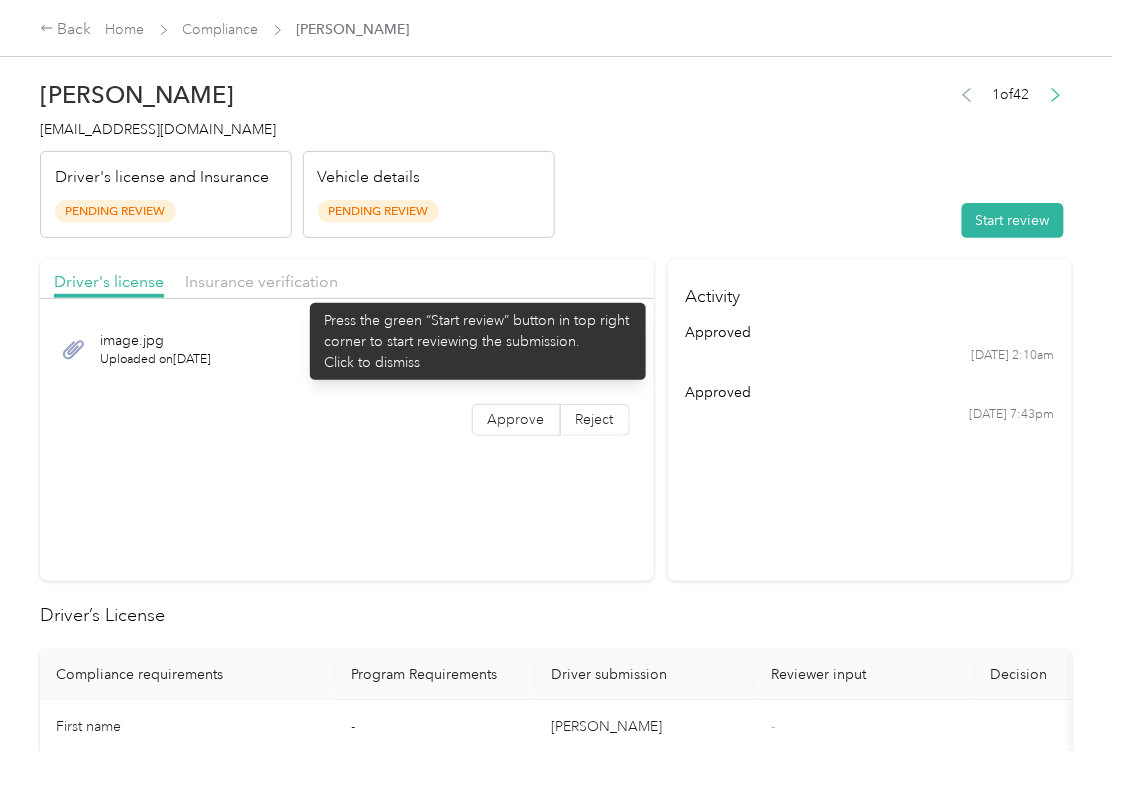 click on "Insurance verification" at bounding box center (261, 282) 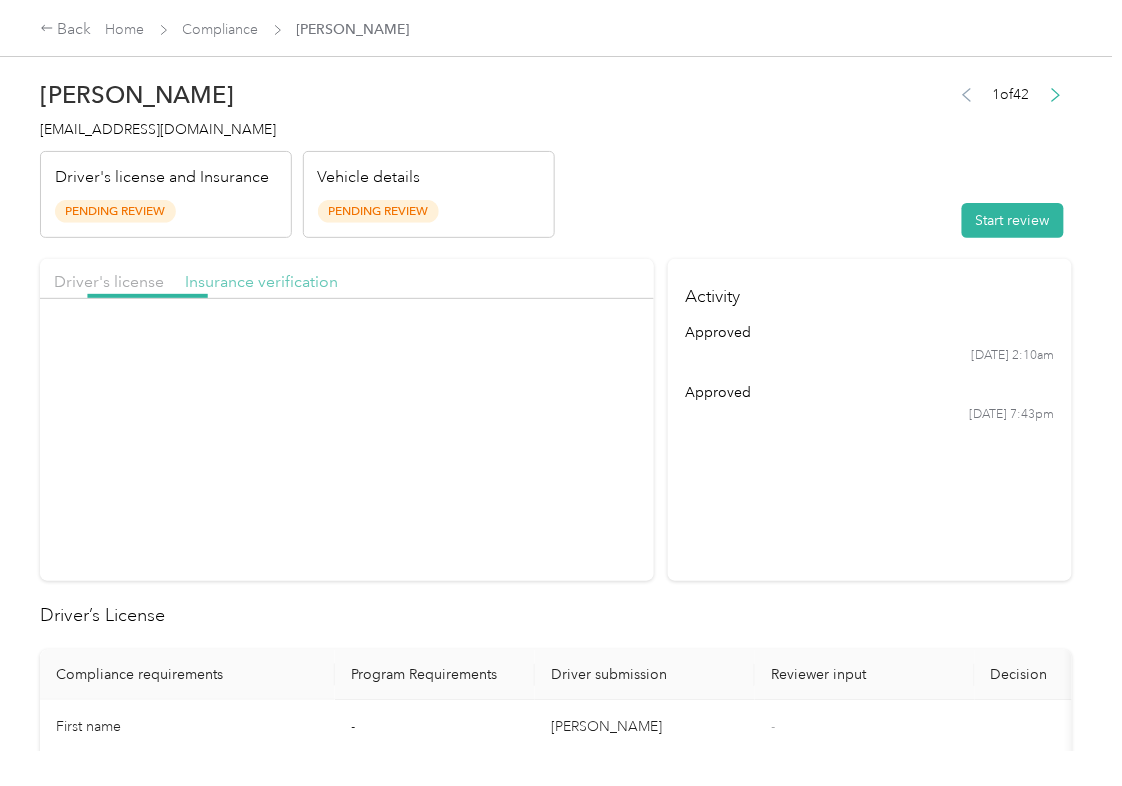 click on "Insurance verification" at bounding box center (261, 281) 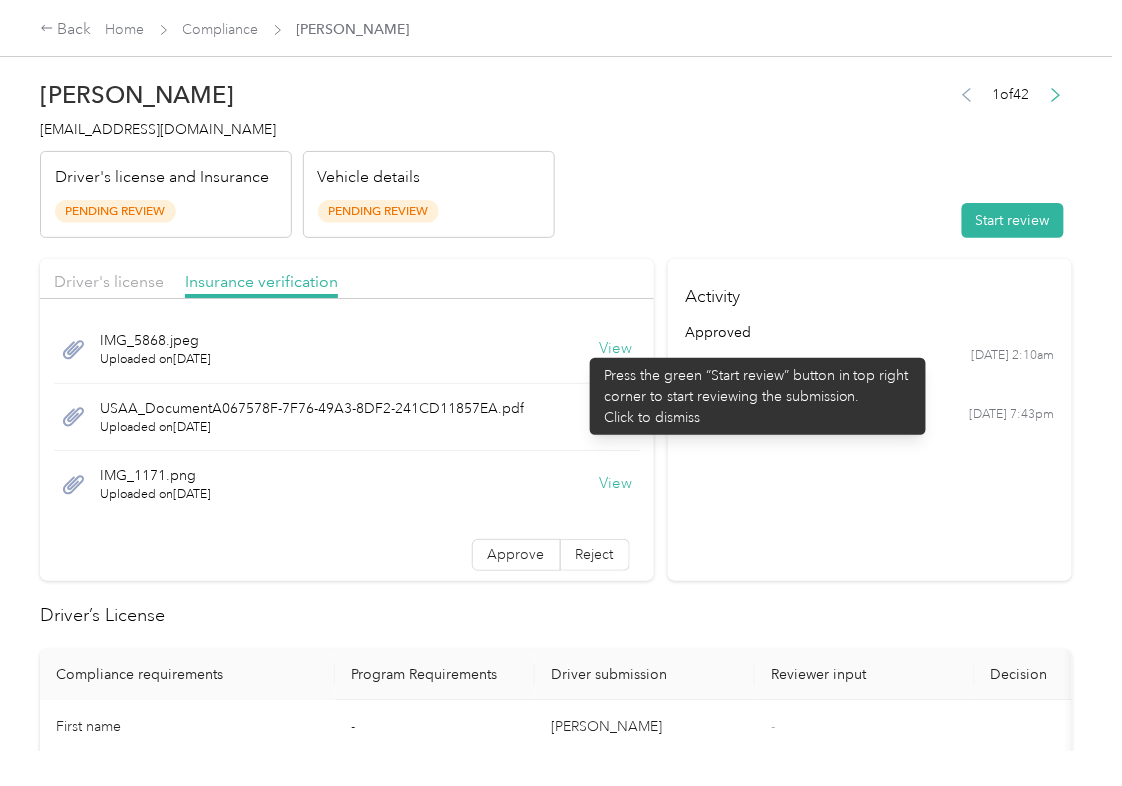 click on "View" at bounding box center [616, 349] 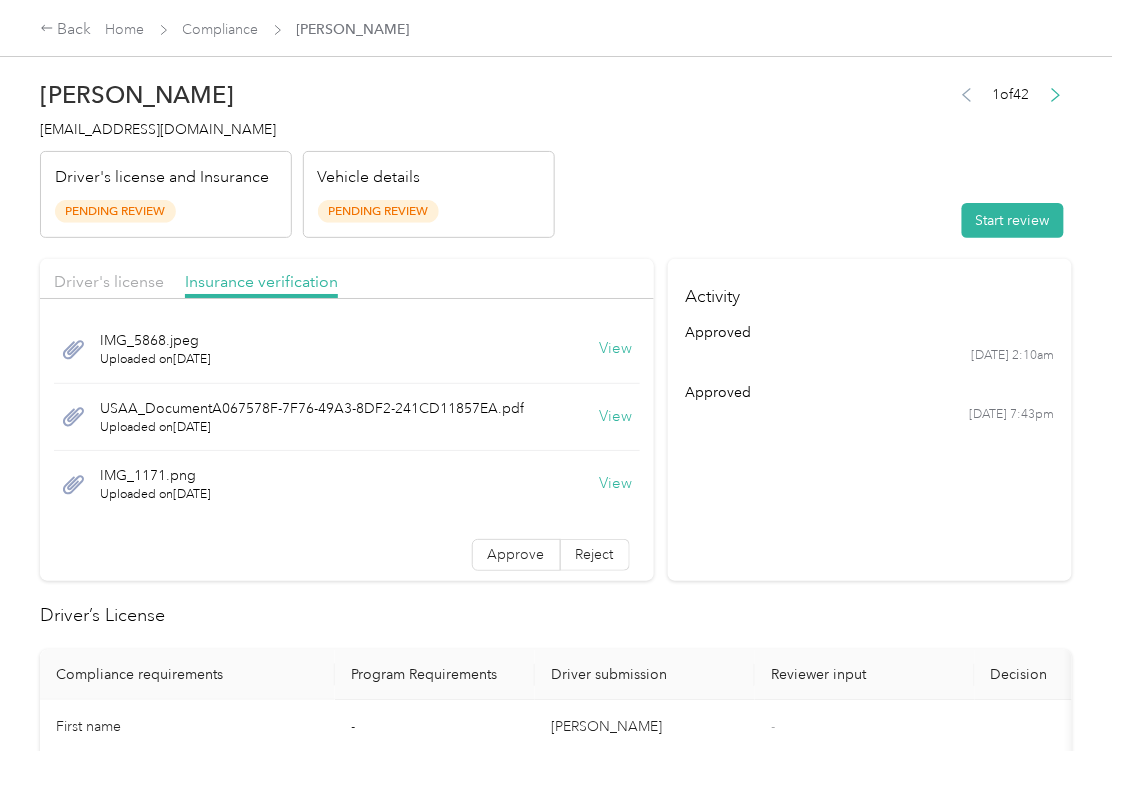 drag, startPoint x: 584, startPoint y: 417, endPoint x: 589, endPoint y: 428, distance: 12.083046 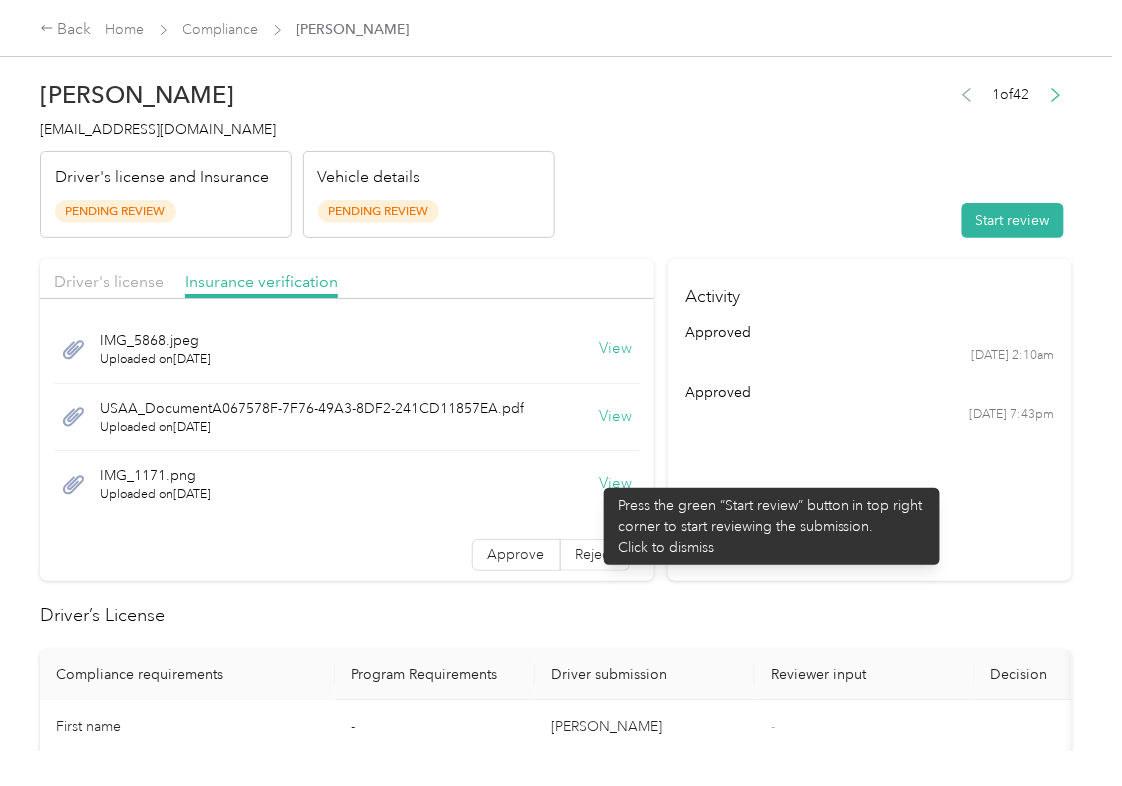 click on "View" at bounding box center (616, 484) 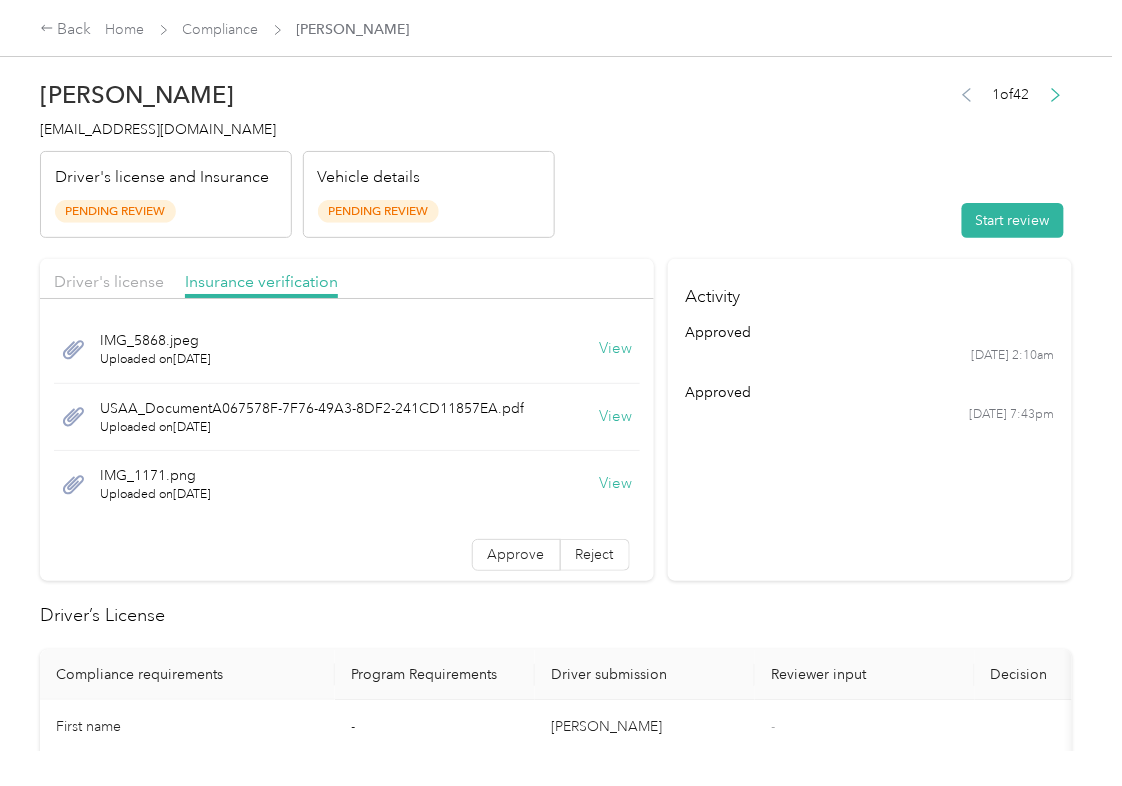 click on "Activity approved [DATE] 2:10am approved [DATE] 7:43pm" at bounding box center [870, 420] 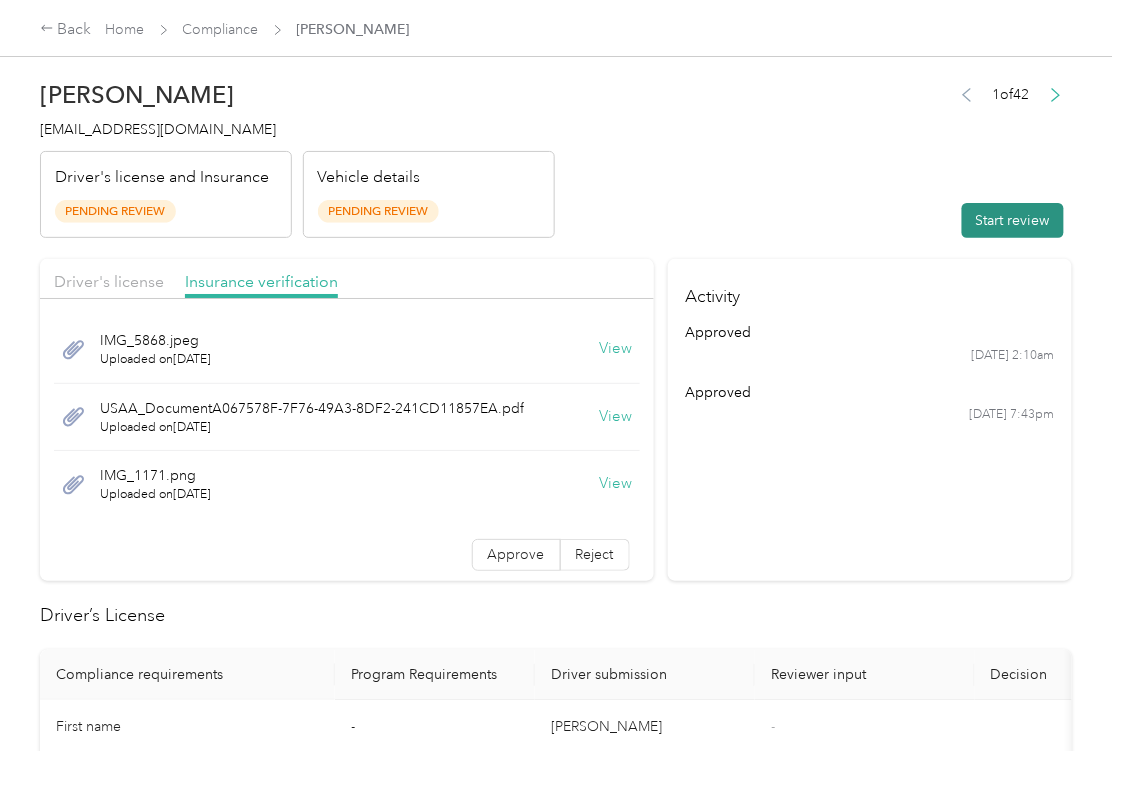 click on "Start review" at bounding box center (1013, 220) 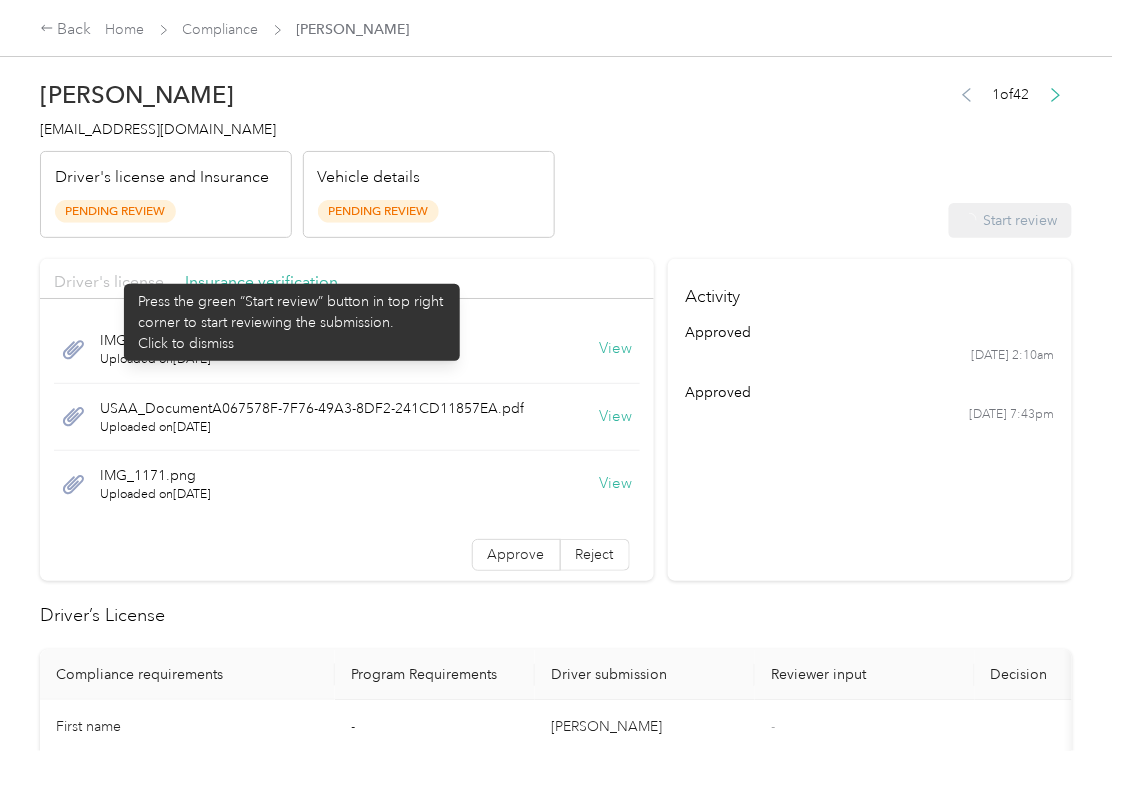 click on "Driver's license" at bounding box center [109, 281] 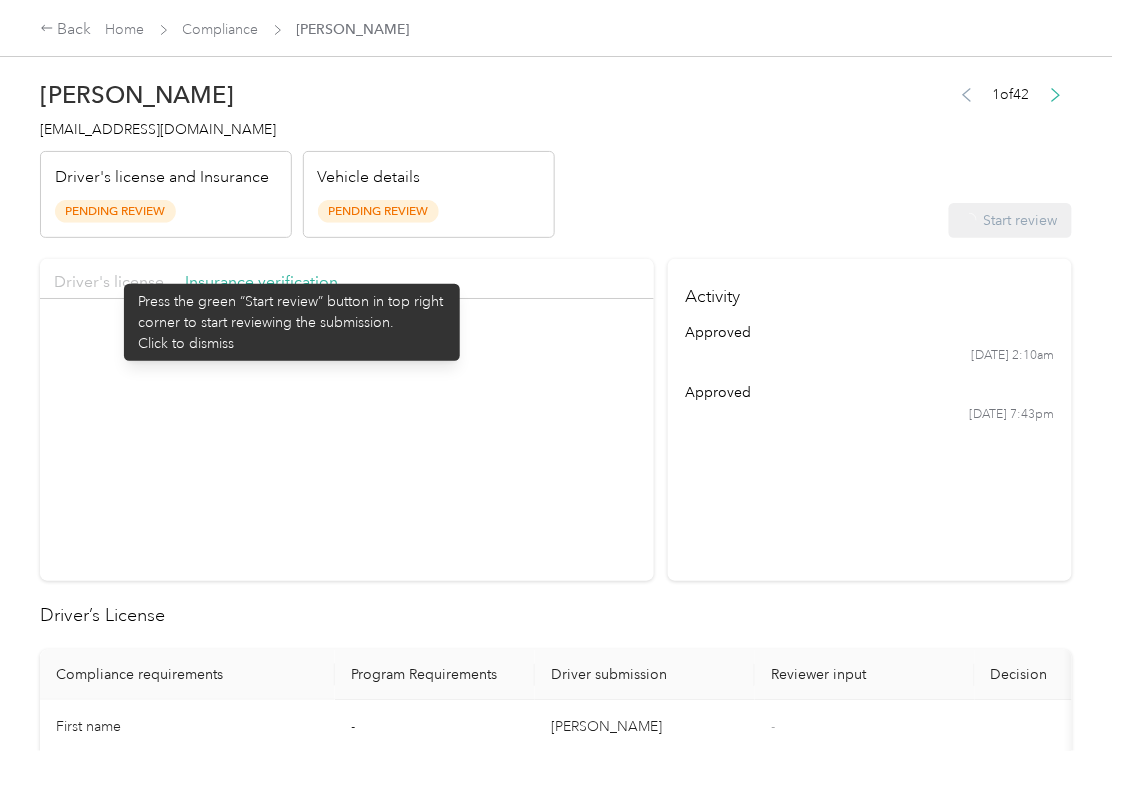 click on "Driver's license" at bounding box center (109, 281) 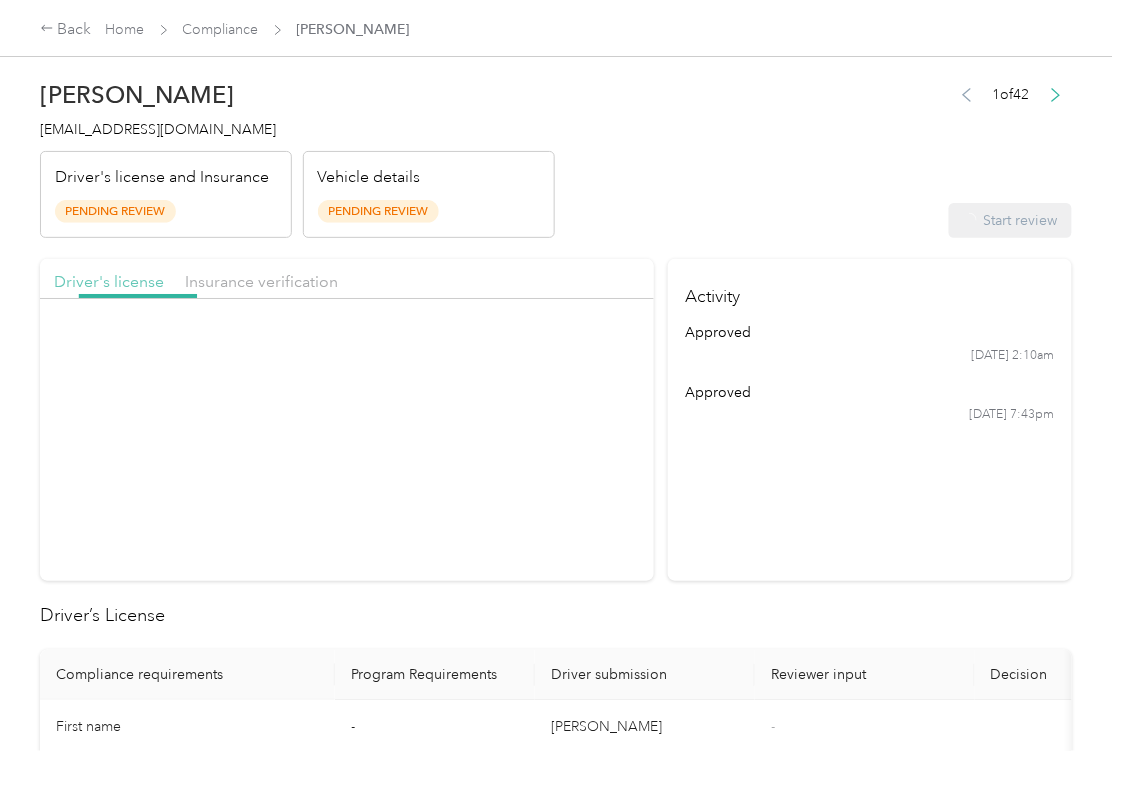click on "Driver's license" at bounding box center (109, 281) 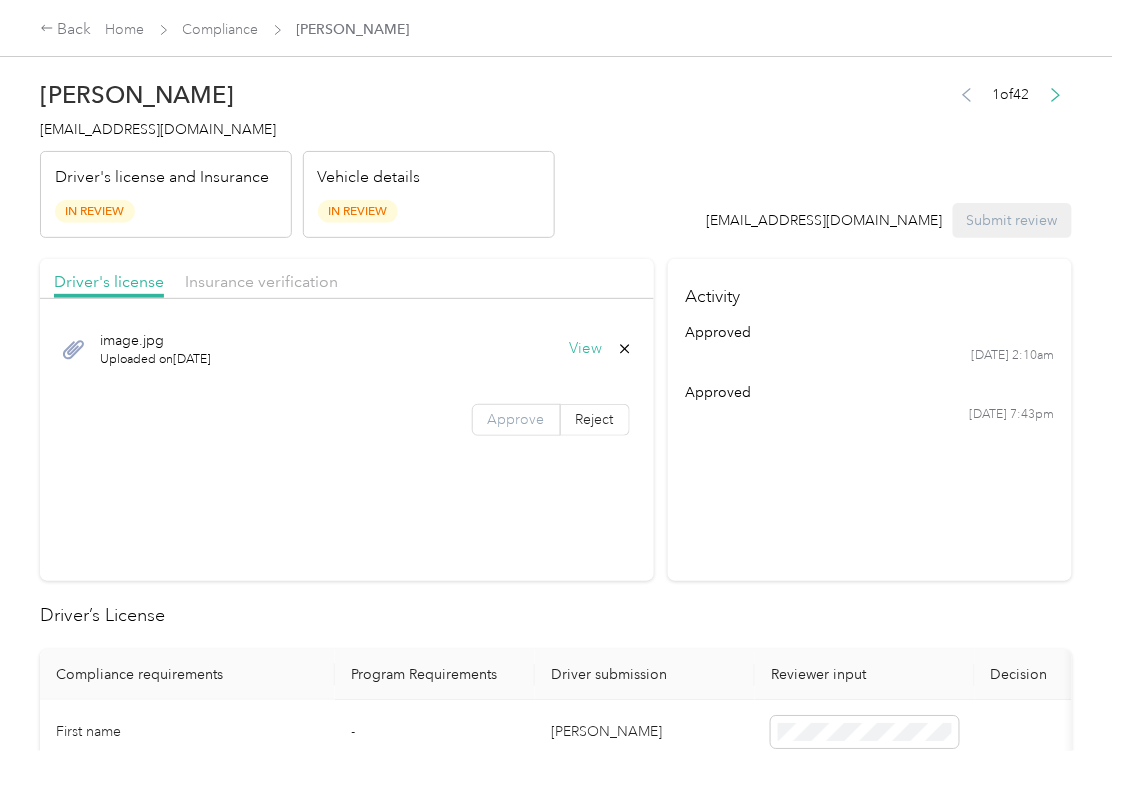 click on "Approve" at bounding box center [516, 419] 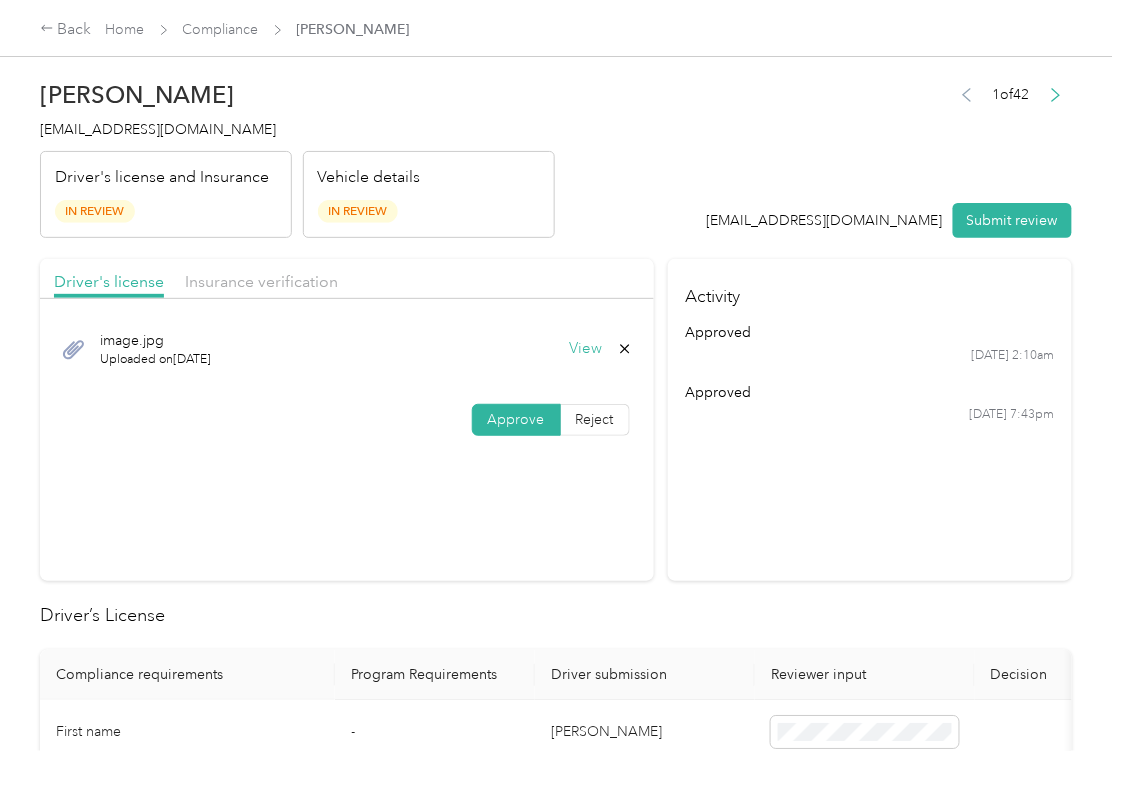 click on "Approve" at bounding box center [516, 419] 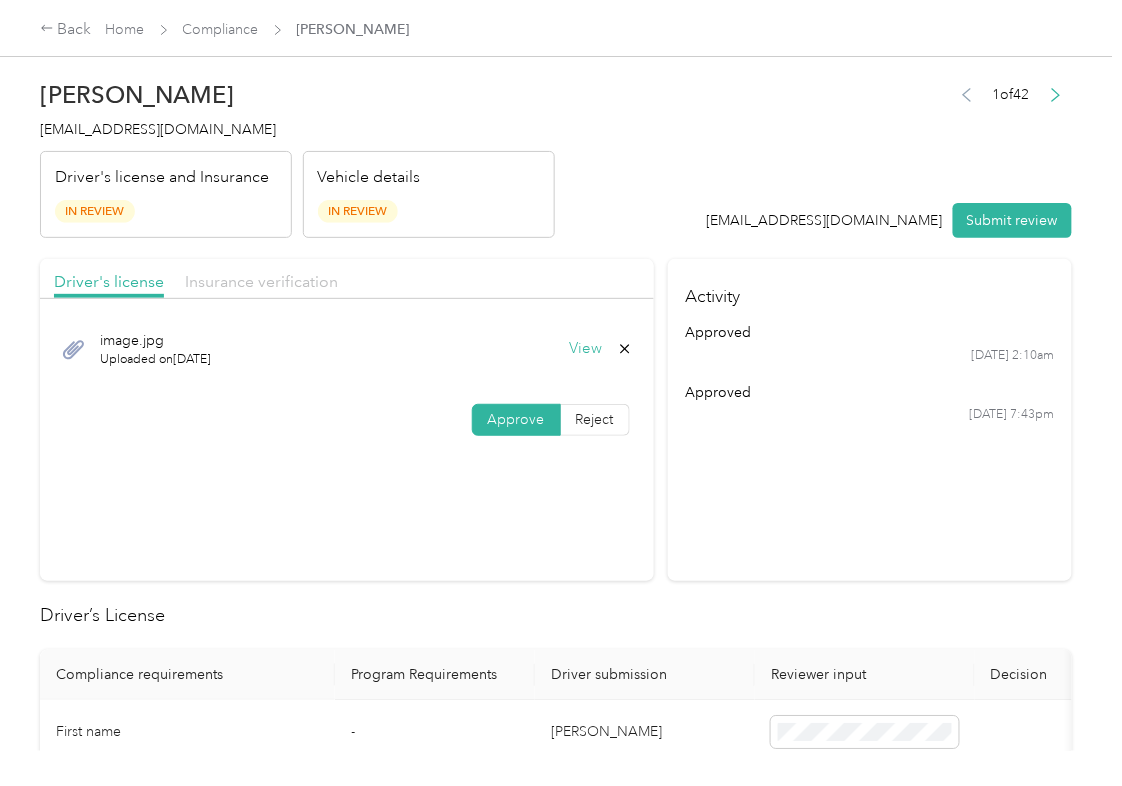 click on "Insurance verification" at bounding box center (261, 281) 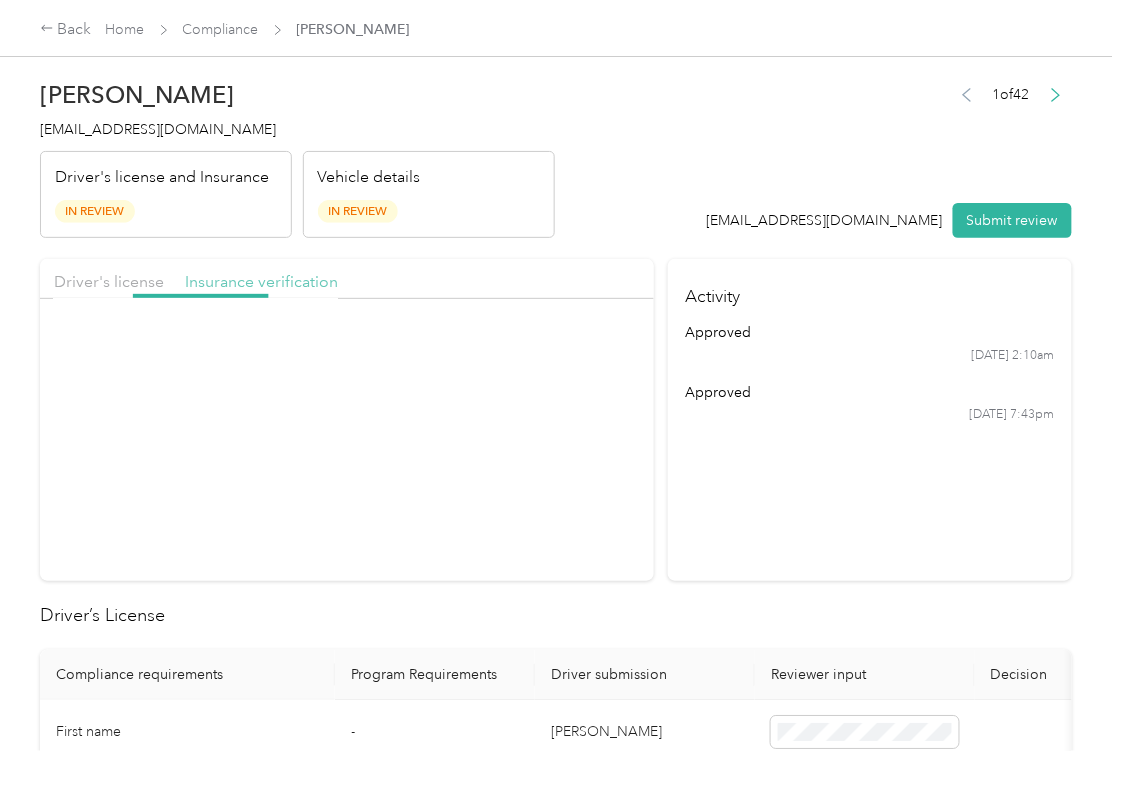 click on "Insurance verification" at bounding box center [261, 281] 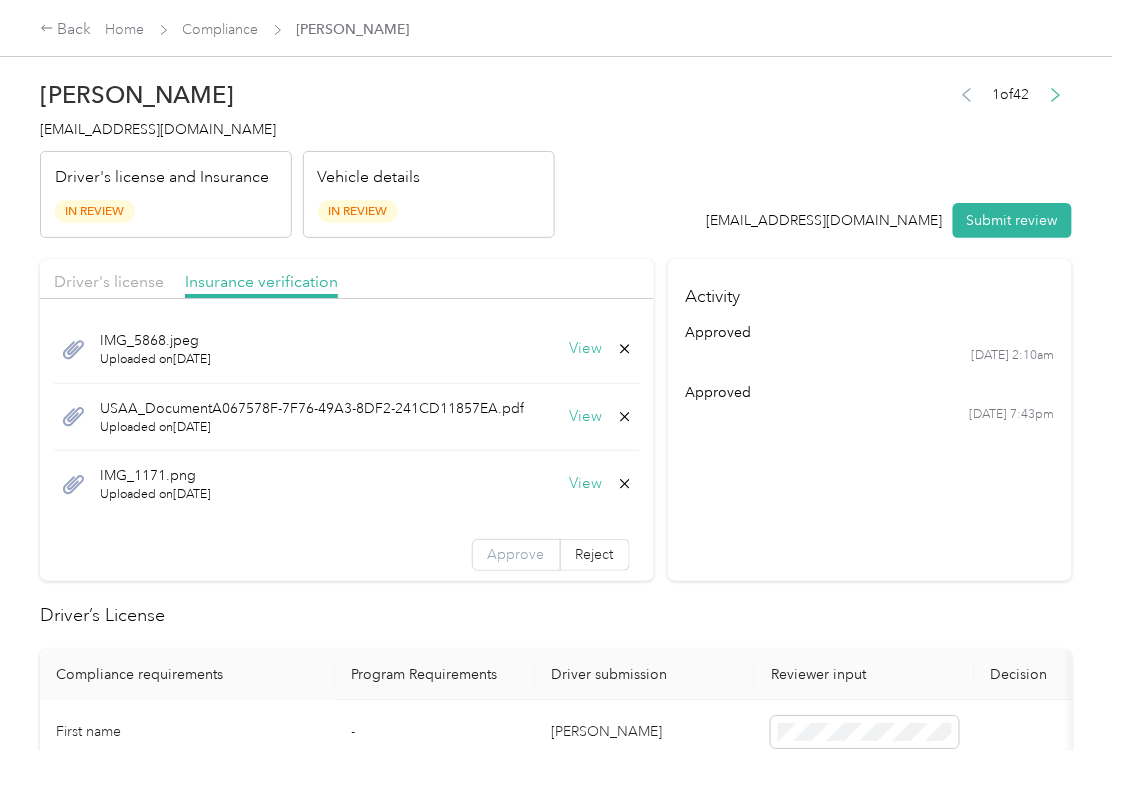 click on "Approve" at bounding box center (516, 554) 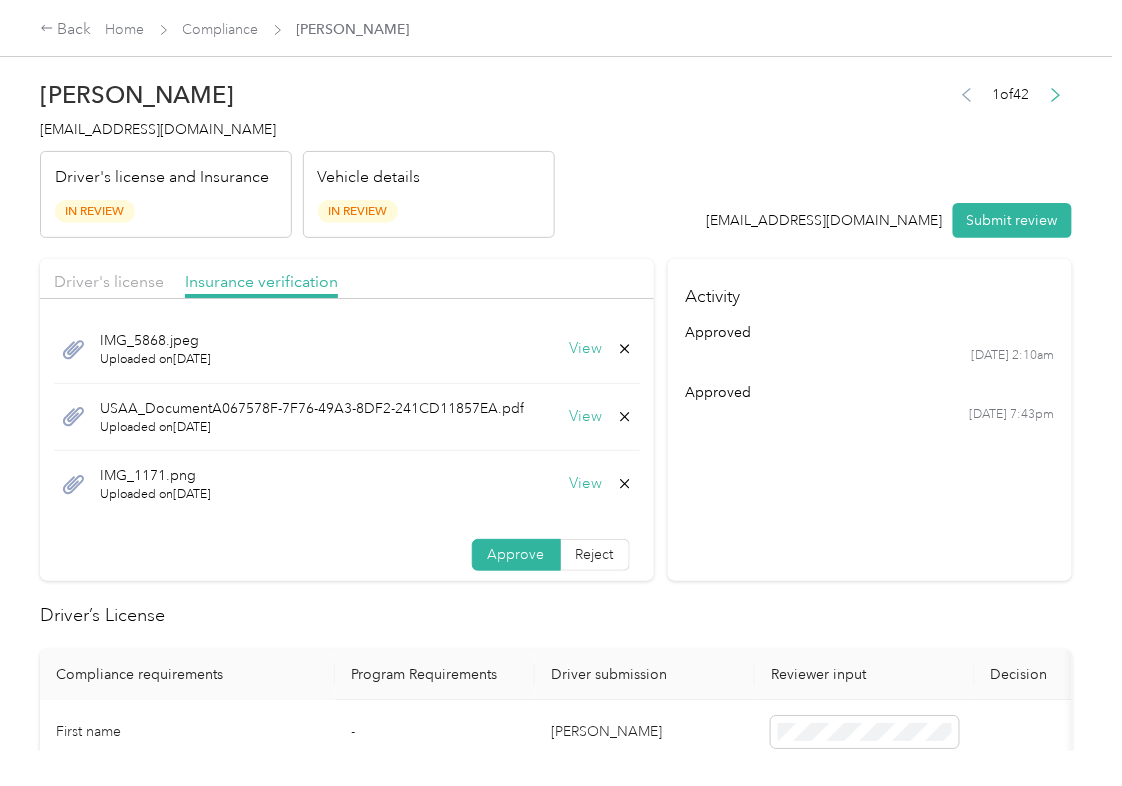 click on "Approve" at bounding box center [516, 554] 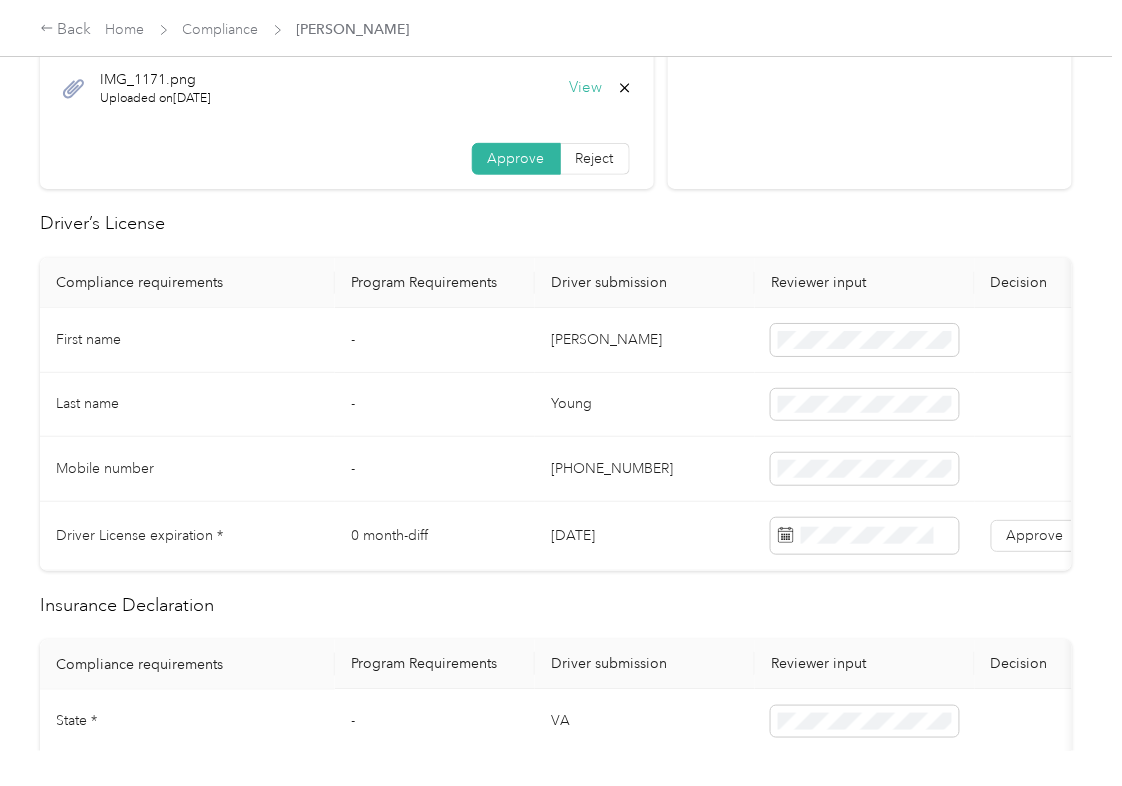 scroll, scrollTop: 400, scrollLeft: 0, axis: vertical 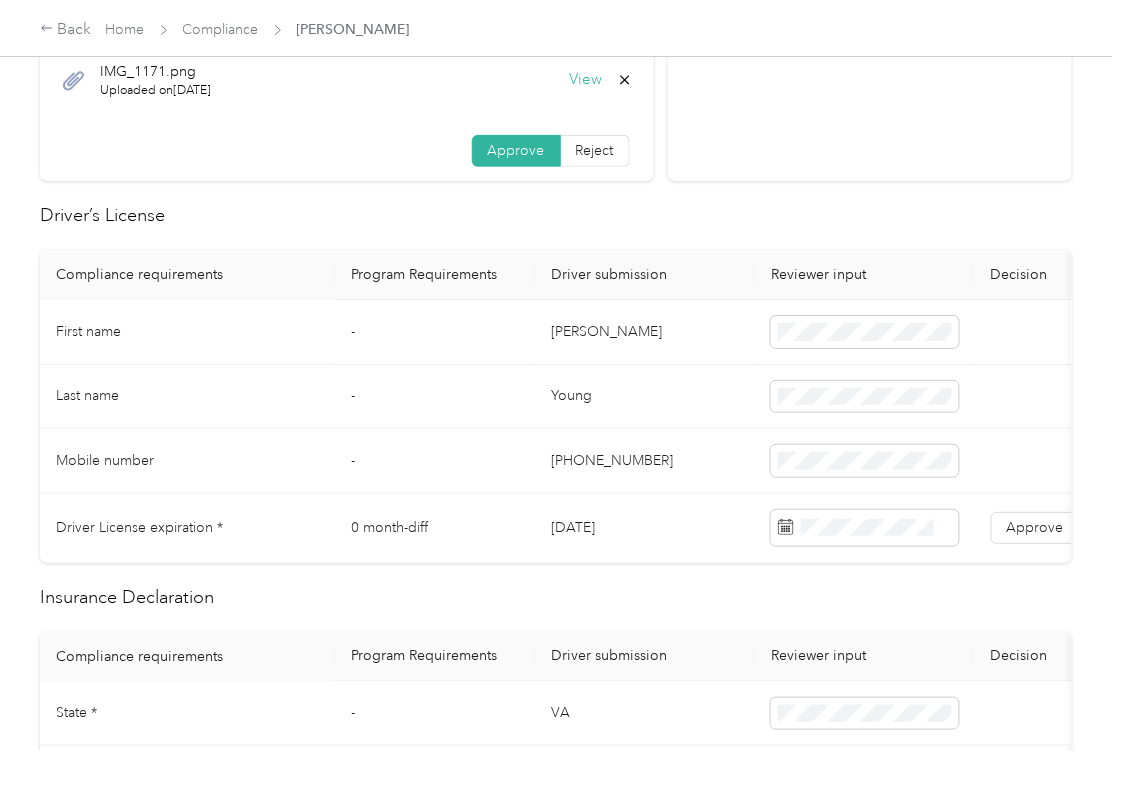click on "[PERSON_NAME]" at bounding box center (645, 332) 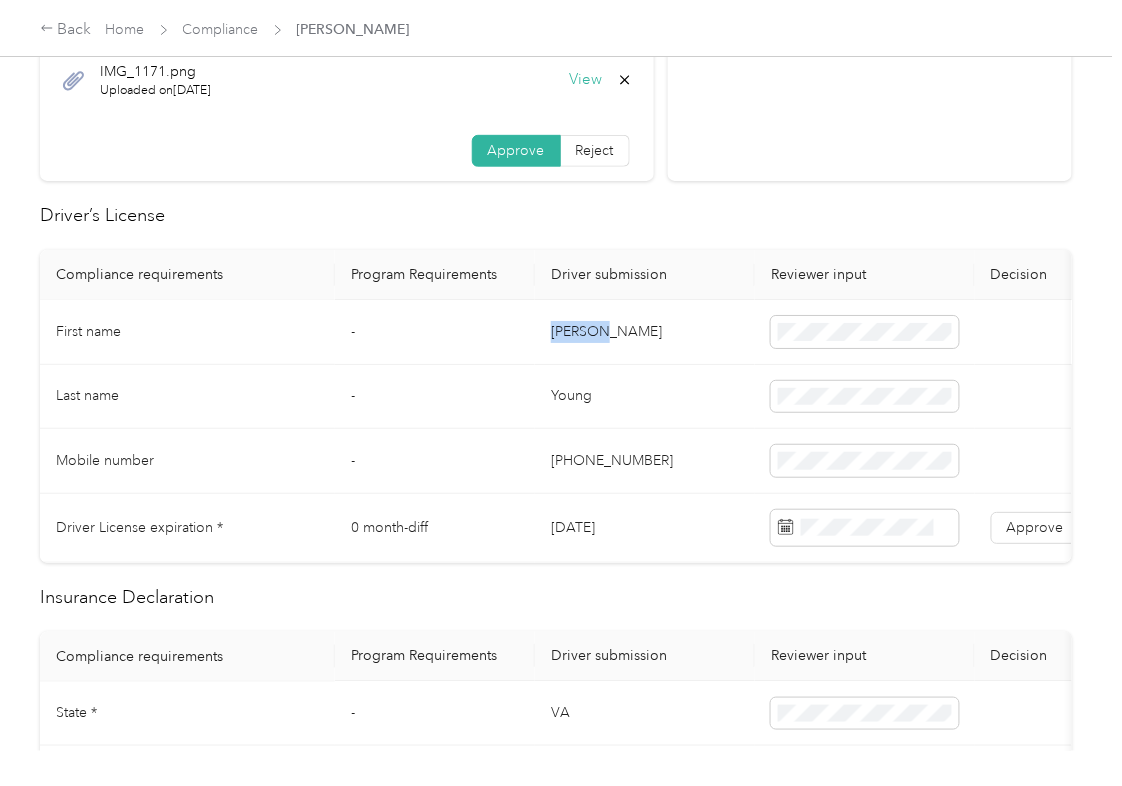 click on "[PERSON_NAME]" at bounding box center [645, 332] 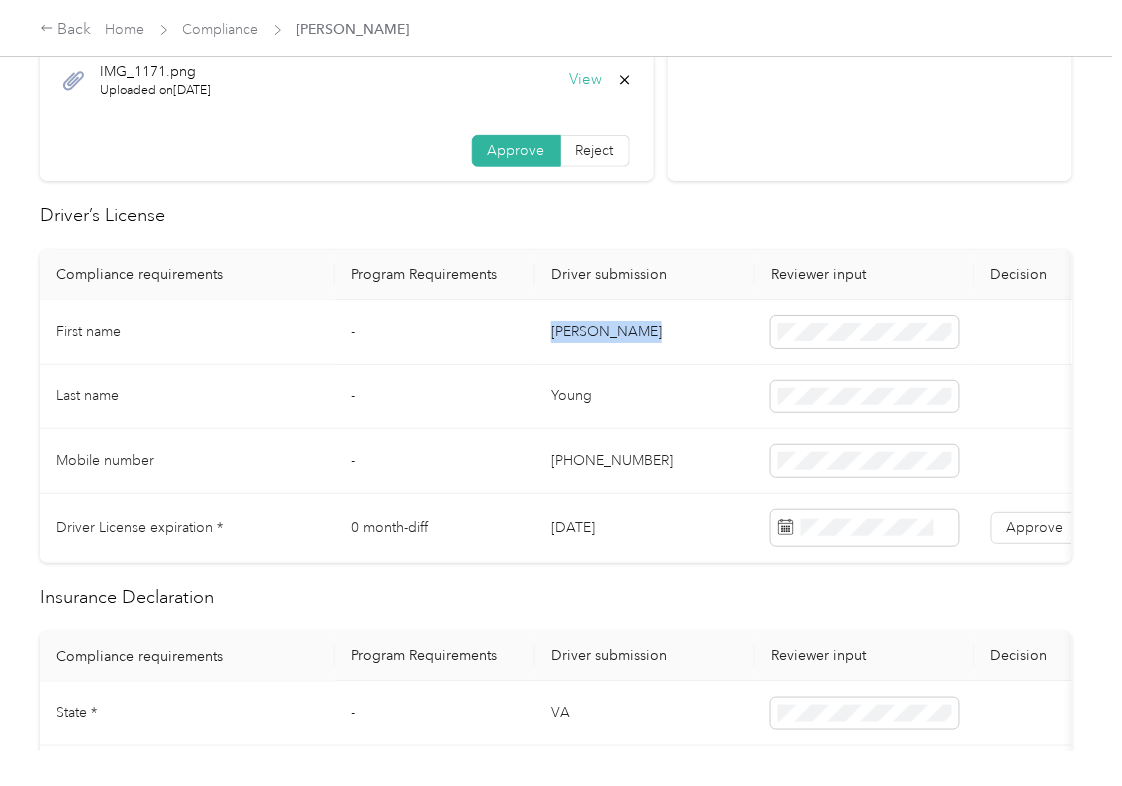 click on "[PERSON_NAME]" at bounding box center (645, 332) 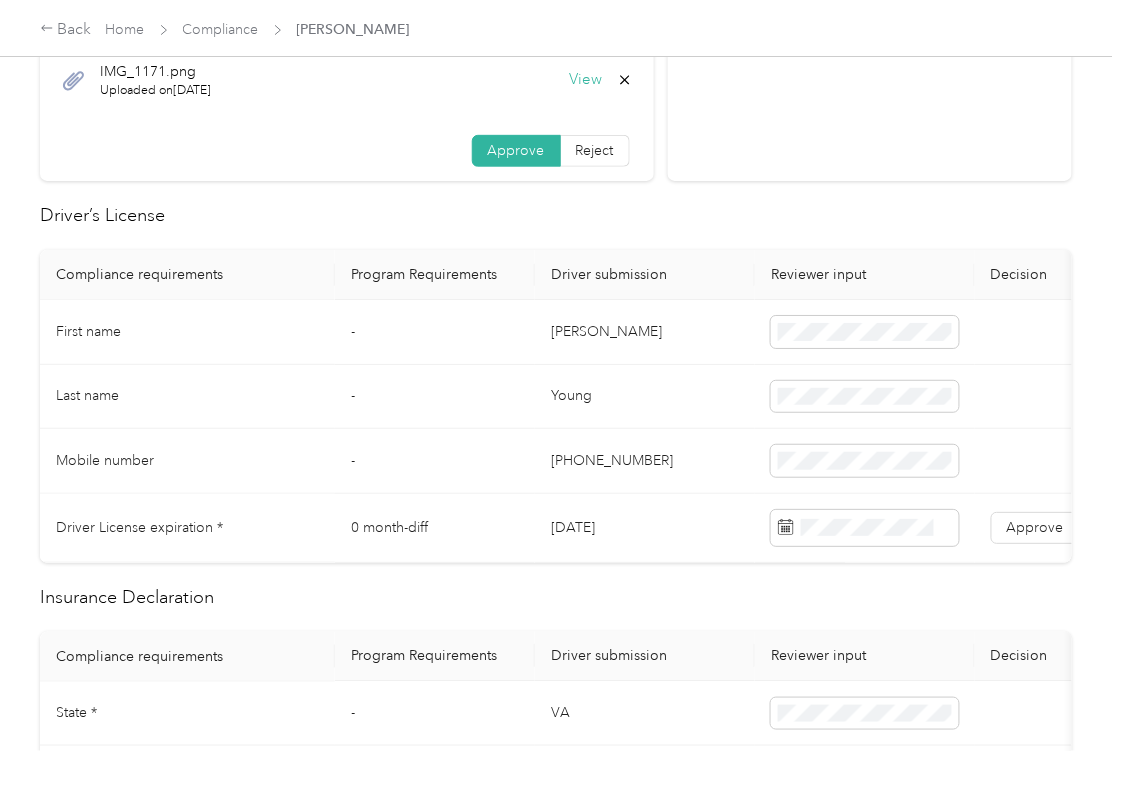 click on "[DATE]" at bounding box center [645, 528] 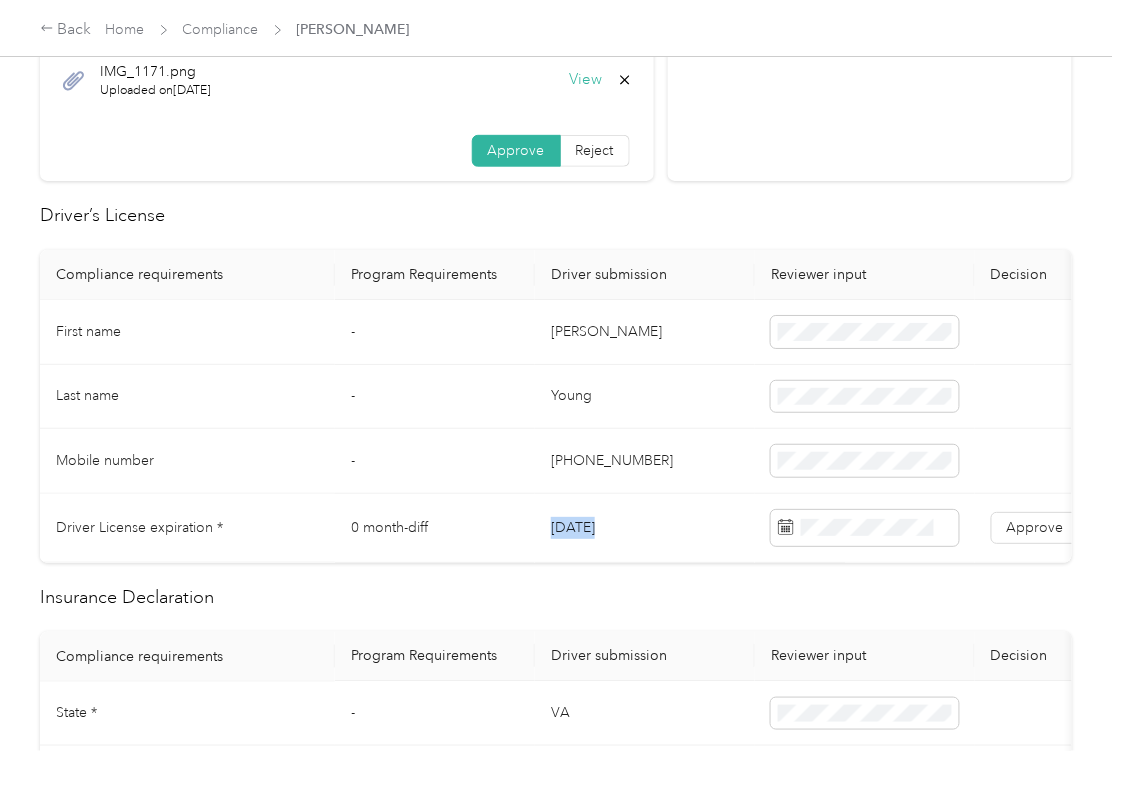 click on "[DATE]" at bounding box center [645, 528] 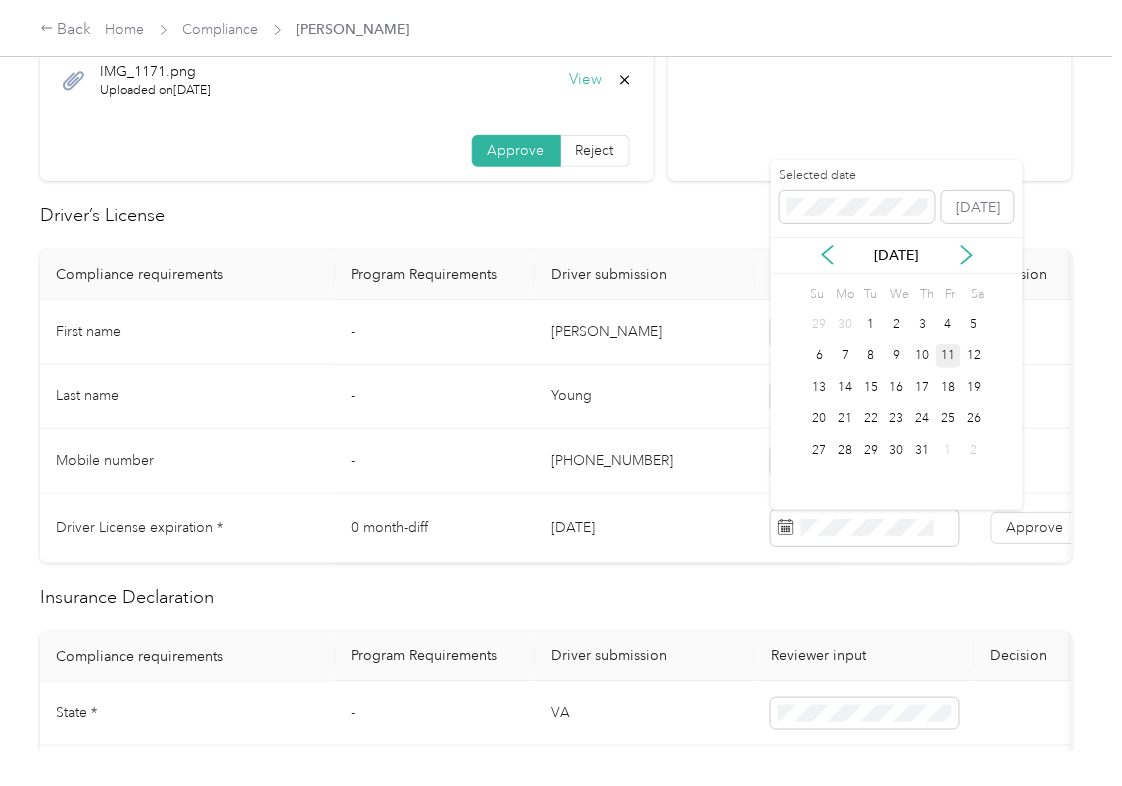 click on "Selected date" at bounding box center [857, 195] 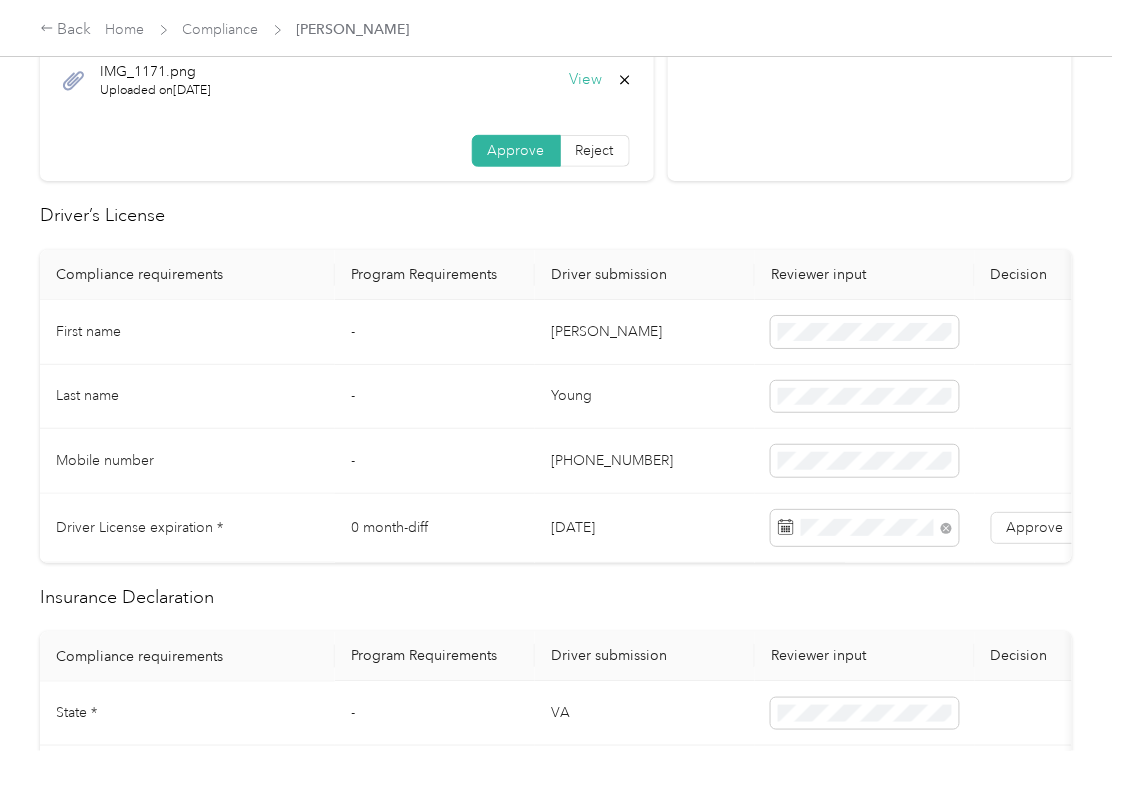 click on "Driver's license Insurance verification IMG_5868.jpeg Uploaded on  [DATE] View USAA_DocumentA067578F-7F76-49A3-8DF2-241CD11857EA.pdf Uploaded on  [DATE] View IMG_1171.png Uploaded on  [DATE] View Approve Reject Activity approved [DATE] 2:10am approved [DATE] 7:43pm Driver’s License  Compliance requirements Program Requirements Driver submission Reviewer input Decision Rejection reason             First name - [PERSON_NAME] Last name - [PERSON_NAME] Mobile number - [PHONE_NUMBER][DRIVERS_LICENSE_NUMBER] Driver License expiration * 0 month-diff [DATE] Approve Reject Insurance Declaration Compliance requirements Program Requirements Driver submission Reviewer input Decision Rejection reason             State * - [US_STATE] Zip code * - 23503 Insurance Declaration expiration * 0 month-diff [DATE] Approve Reject Bodily injury coverage per person * $100,000 min $100,000 Approve Reject Bodily injury coverage per accident * $300,000 min $300,000 Approve Reject Property damage coverage amount * $100,000 min $100,000 Approve Reject -" at bounding box center [556, 902] 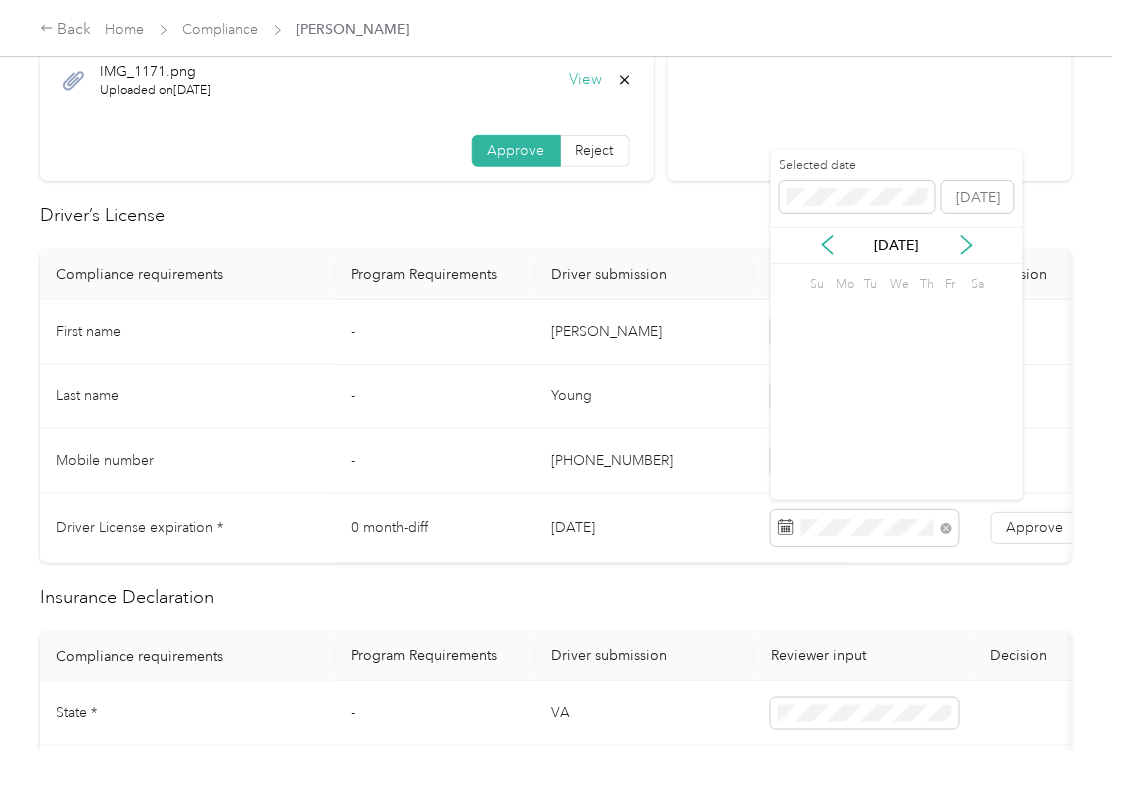 drag, startPoint x: 1016, startPoint y: 530, endPoint x: 889, endPoint y: 548, distance: 128.26924 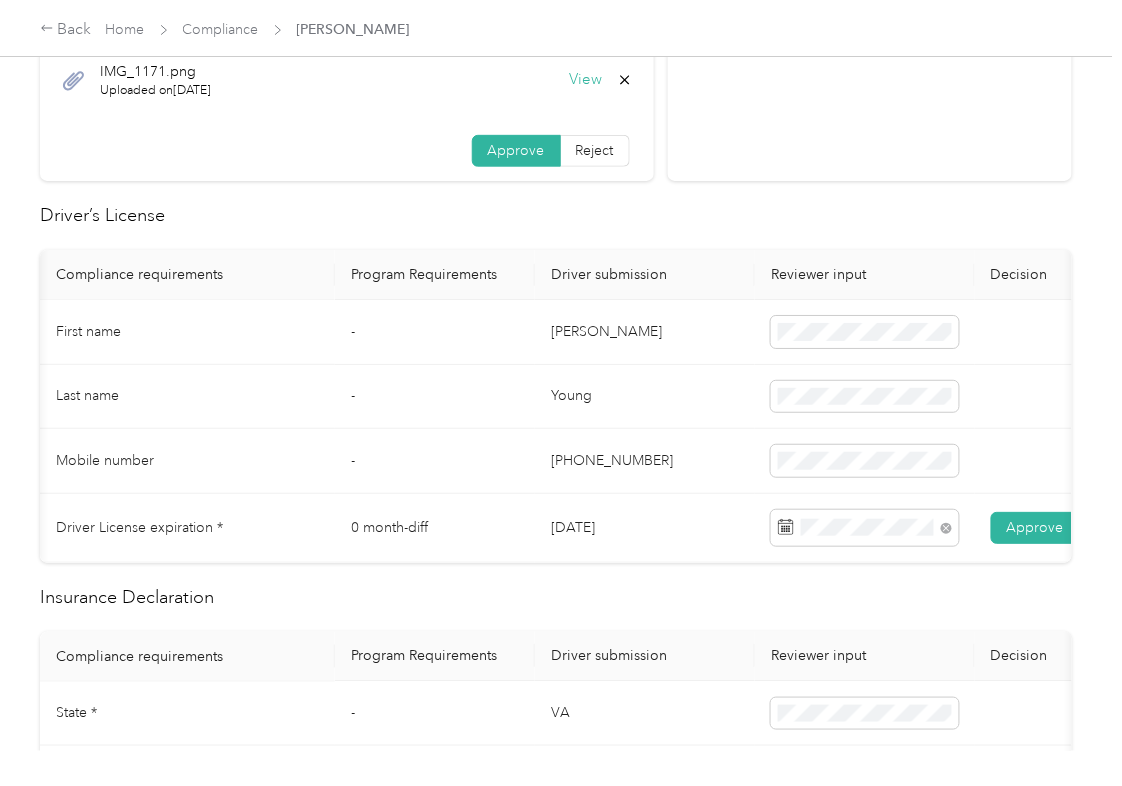scroll, scrollTop: 0, scrollLeft: 72, axis: horizontal 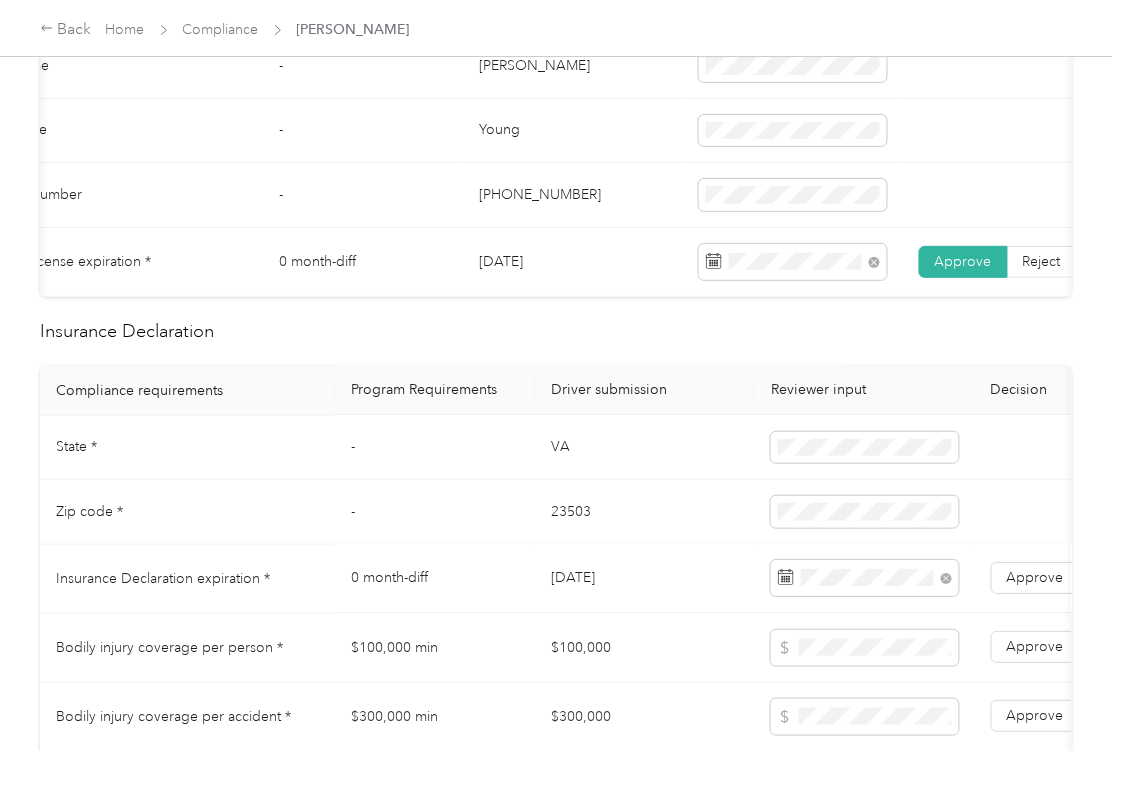 click on "VA" at bounding box center (645, 448) 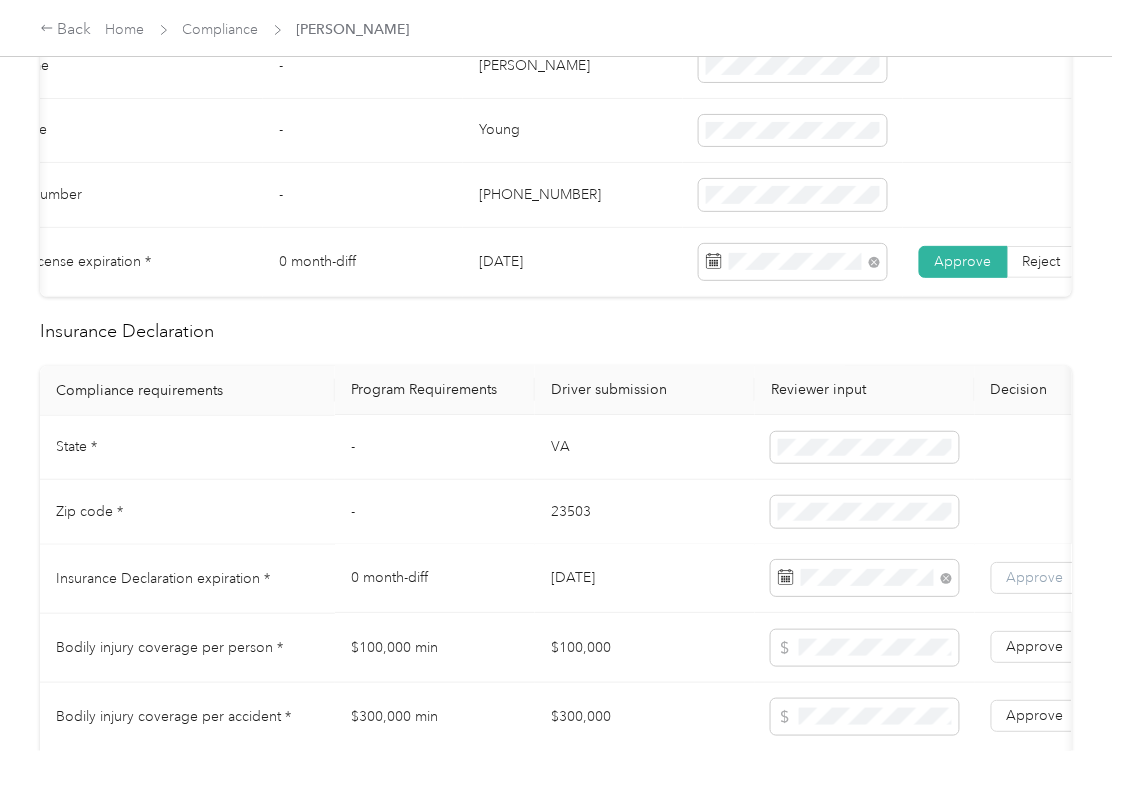 click on "Approve" at bounding box center [1035, 578] 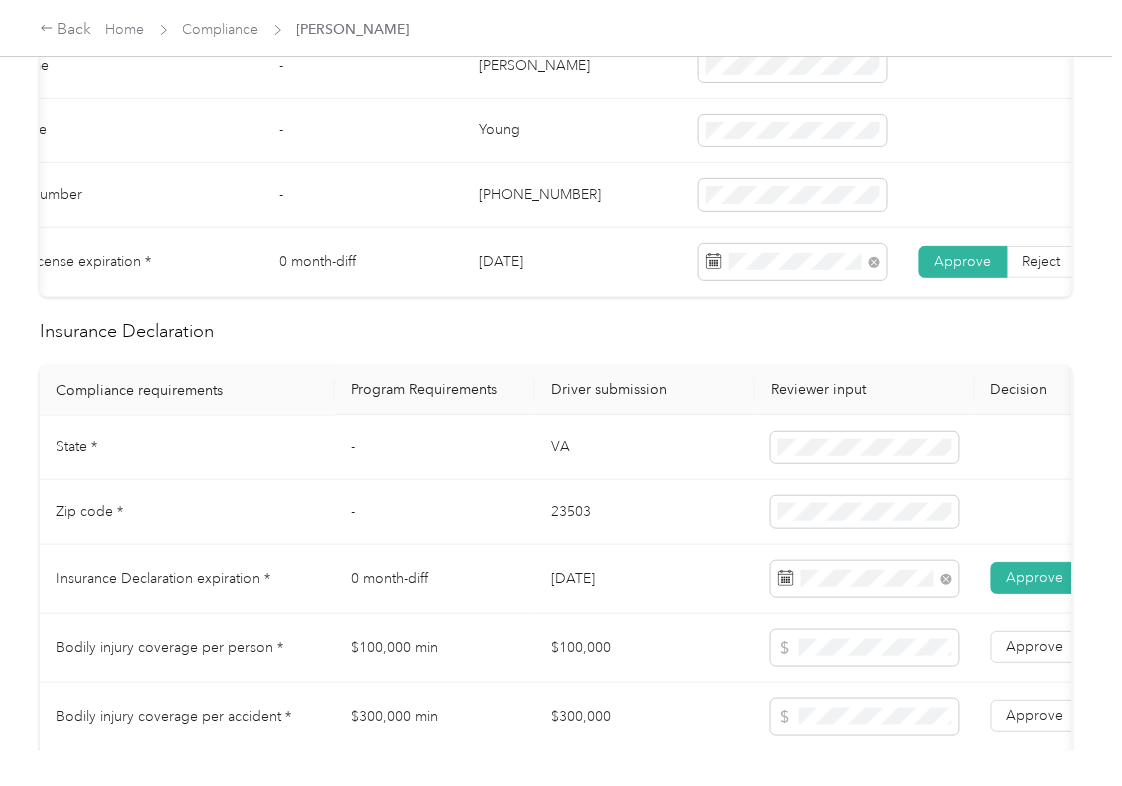 scroll, scrollTop: 1733, scrollLeft: 0, axis: vertical 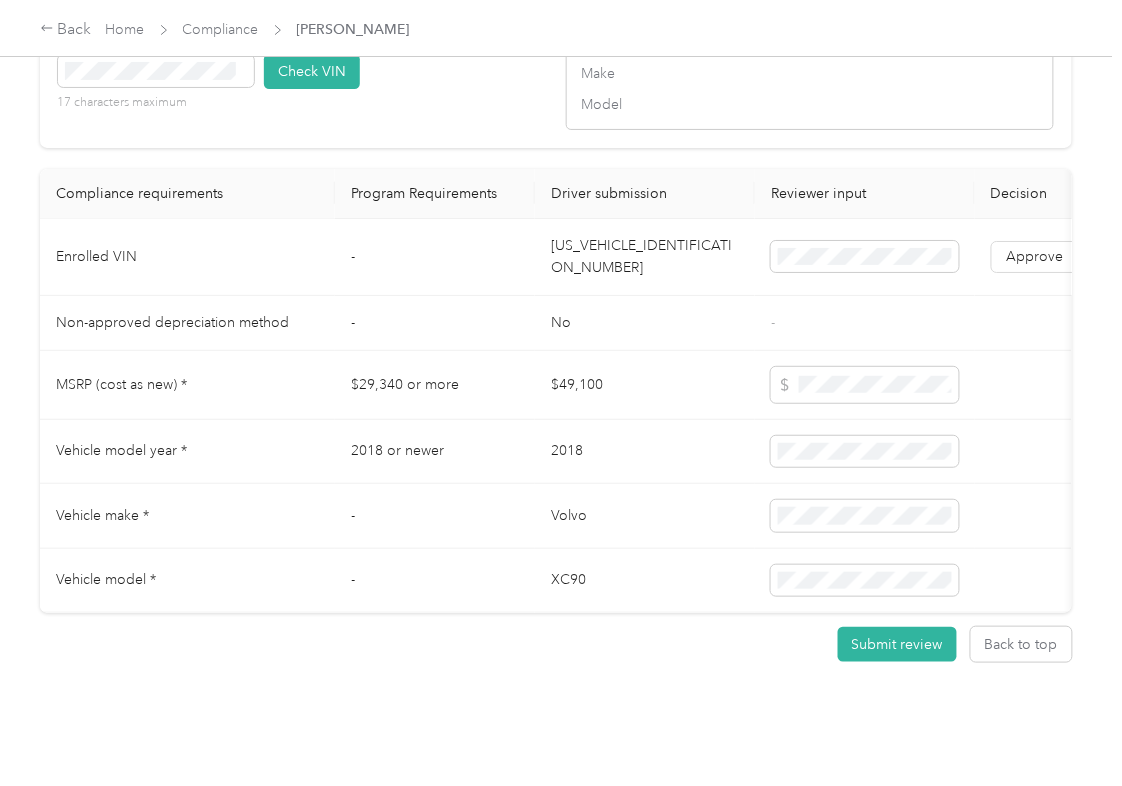 click on "[US_VEHICLE_IDENTIFICATION_NUMBER]" at bounding box center (645, 257) 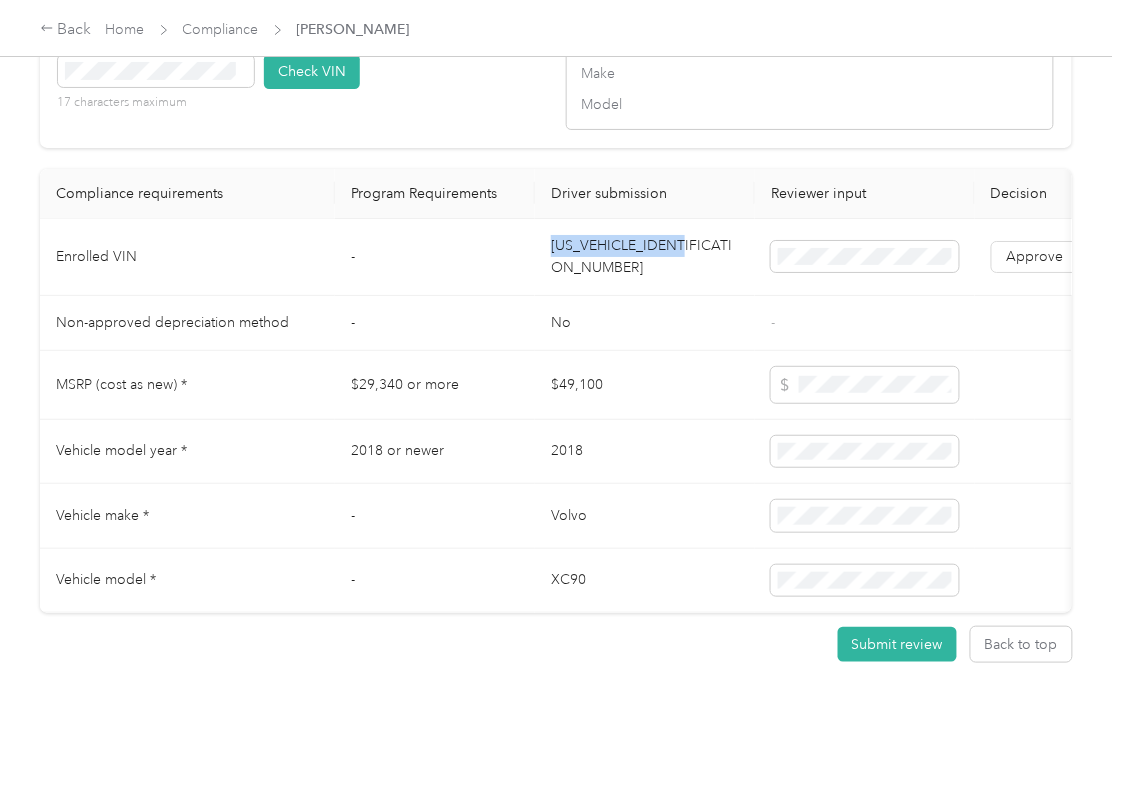 click on "[US_VEHICLE_IDENTIFICATION_NUMBER]" at bounding box center [645, 257] 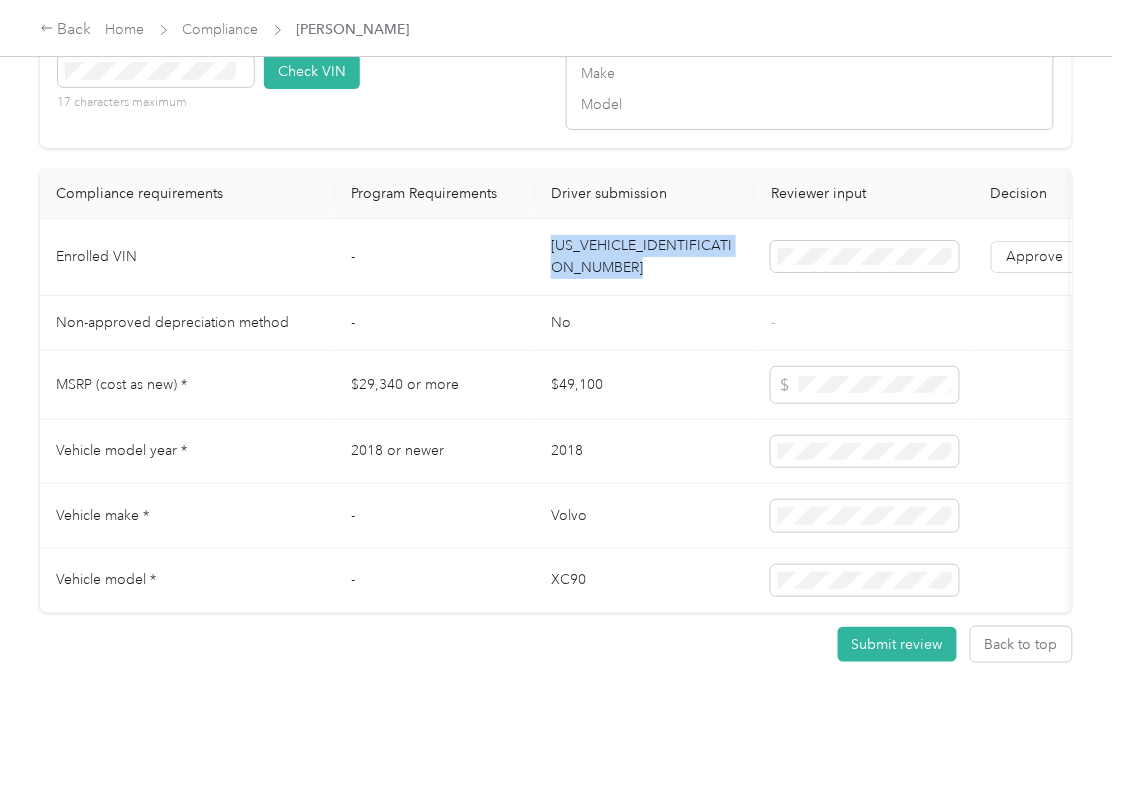 click on "[US_VEHICLE_IDENTIFICATION_NUMBER]" at bounding box center (645, 257) 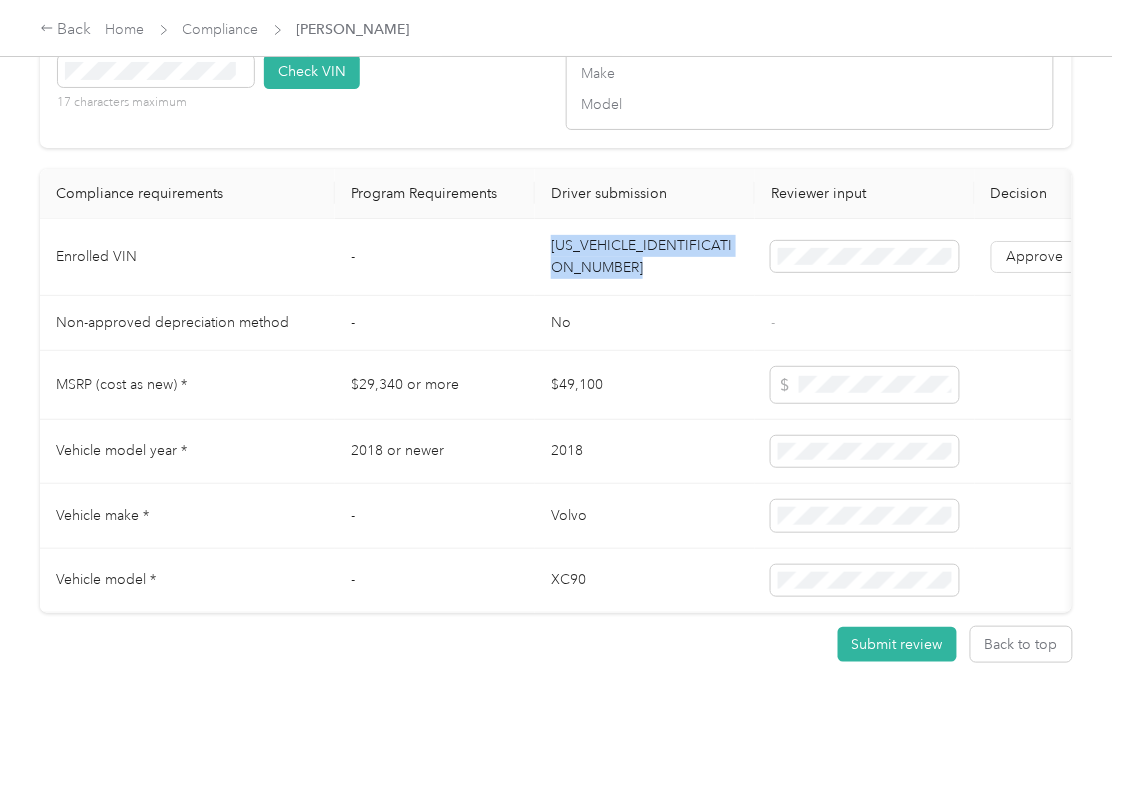 click on "VIN number   17 characters maximum Check VIN" at bounding box center [302, 78] 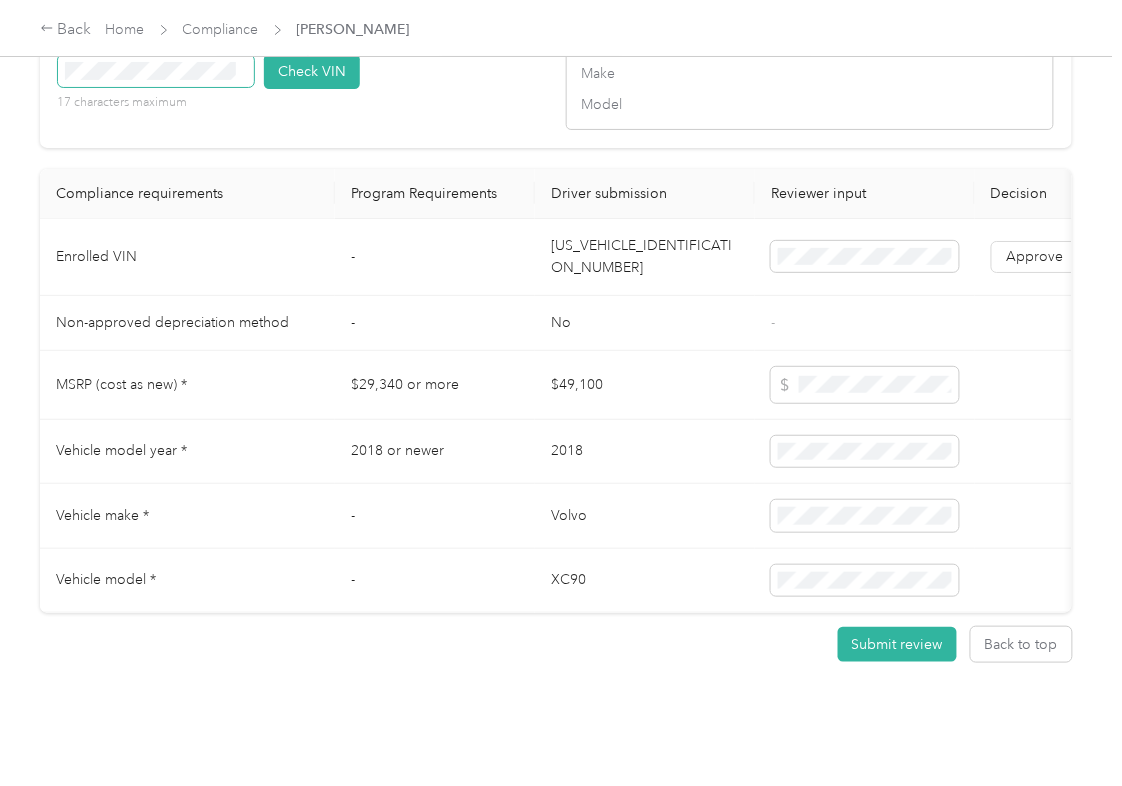 click at bounding box center [156, 71] 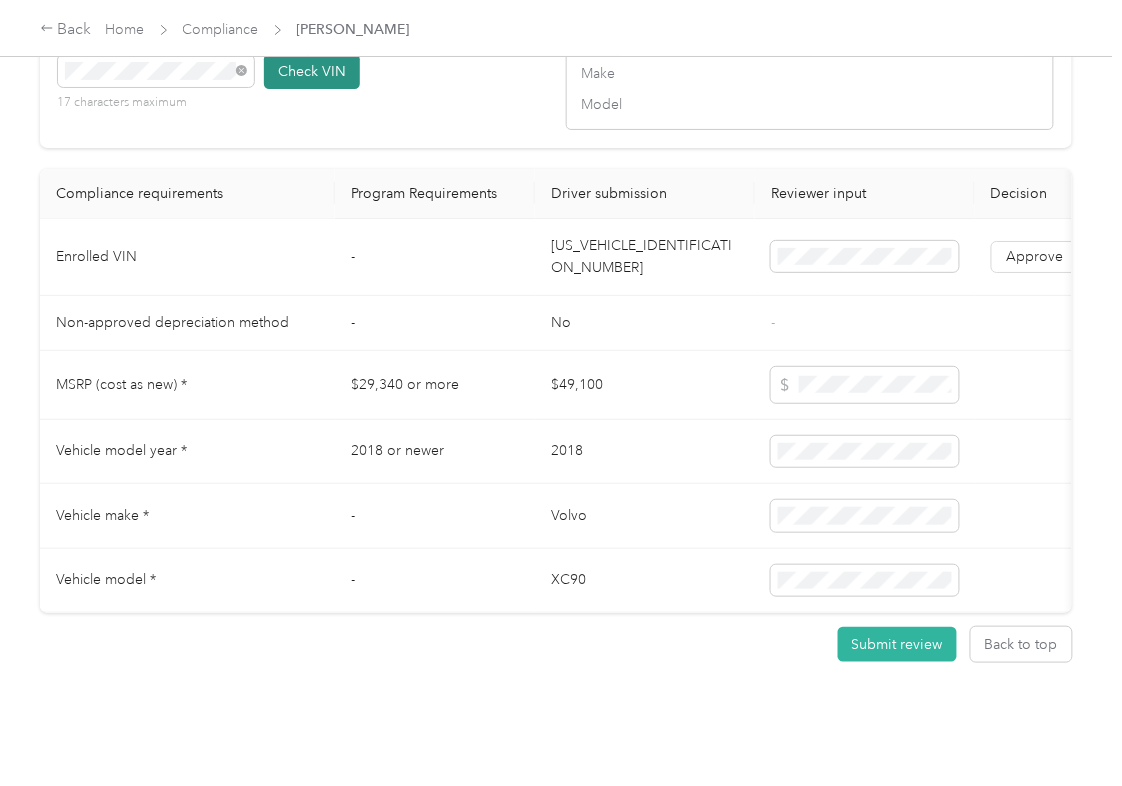 click on "Check VIN" at bounding box center [312, 71] 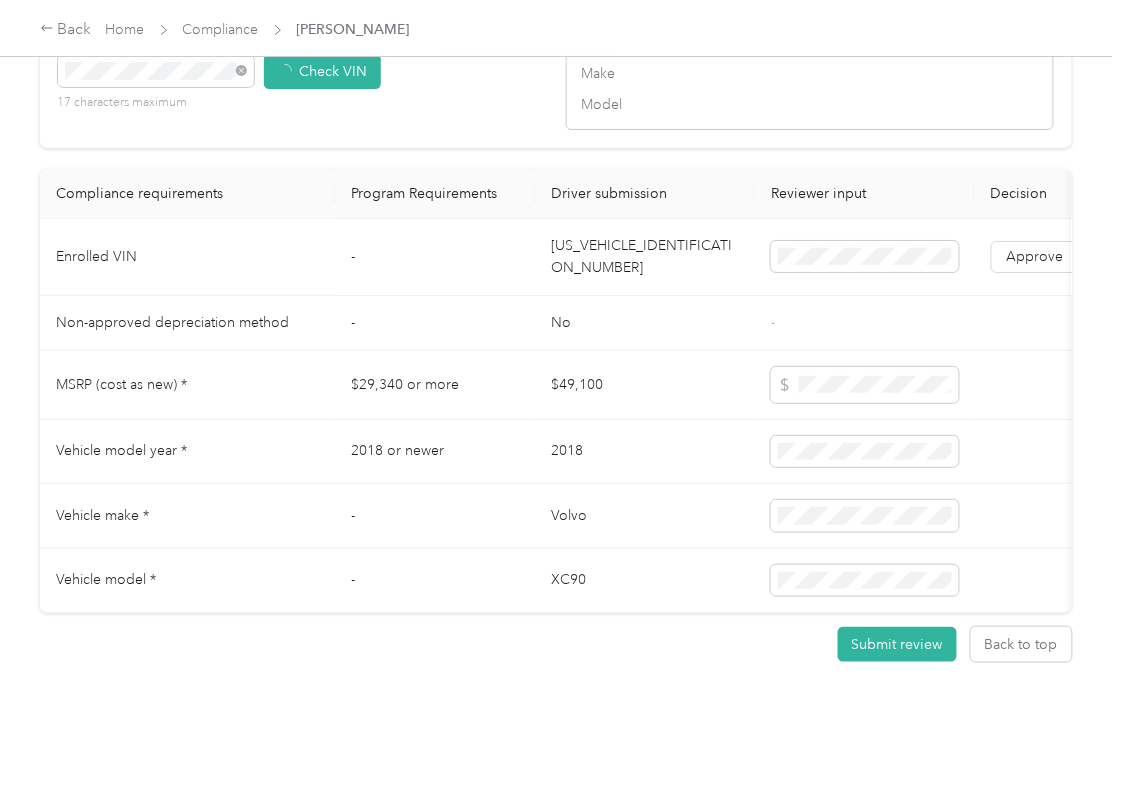 click on "Approve Reject" at bounding box center (1080, 257) 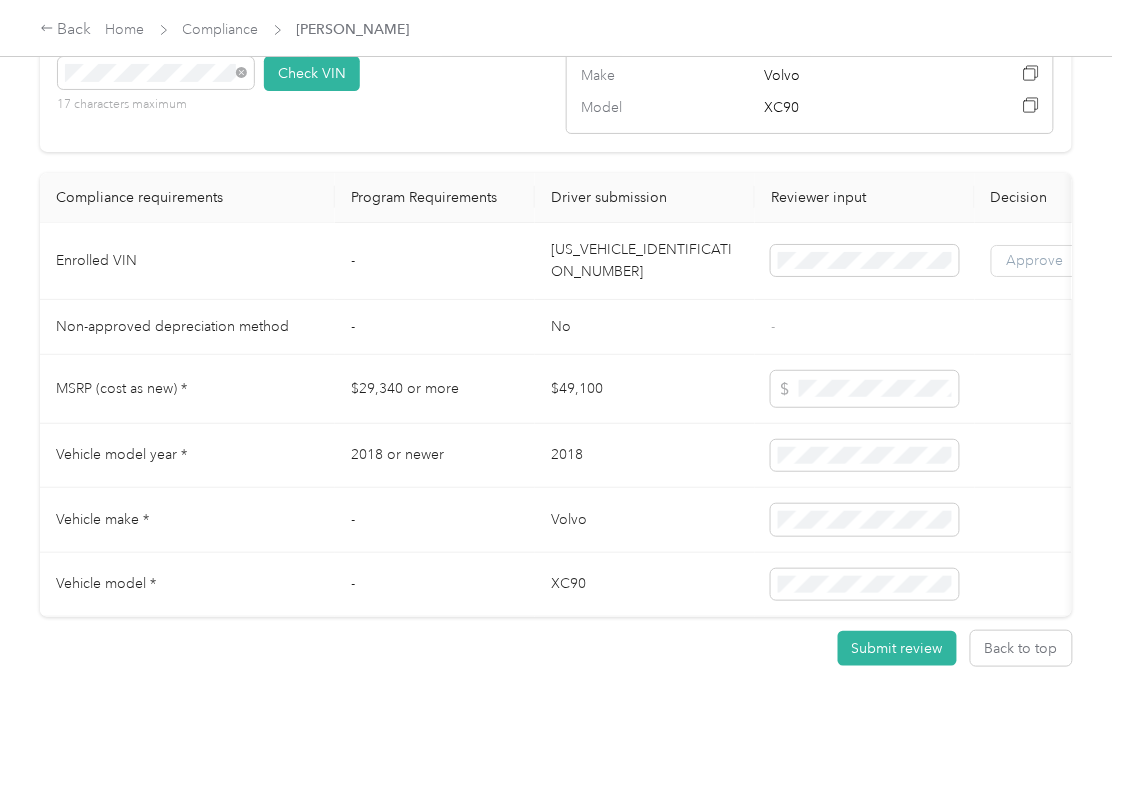 scroll, scrollTop: 1736, scrollLeft: 0, axis: vertical 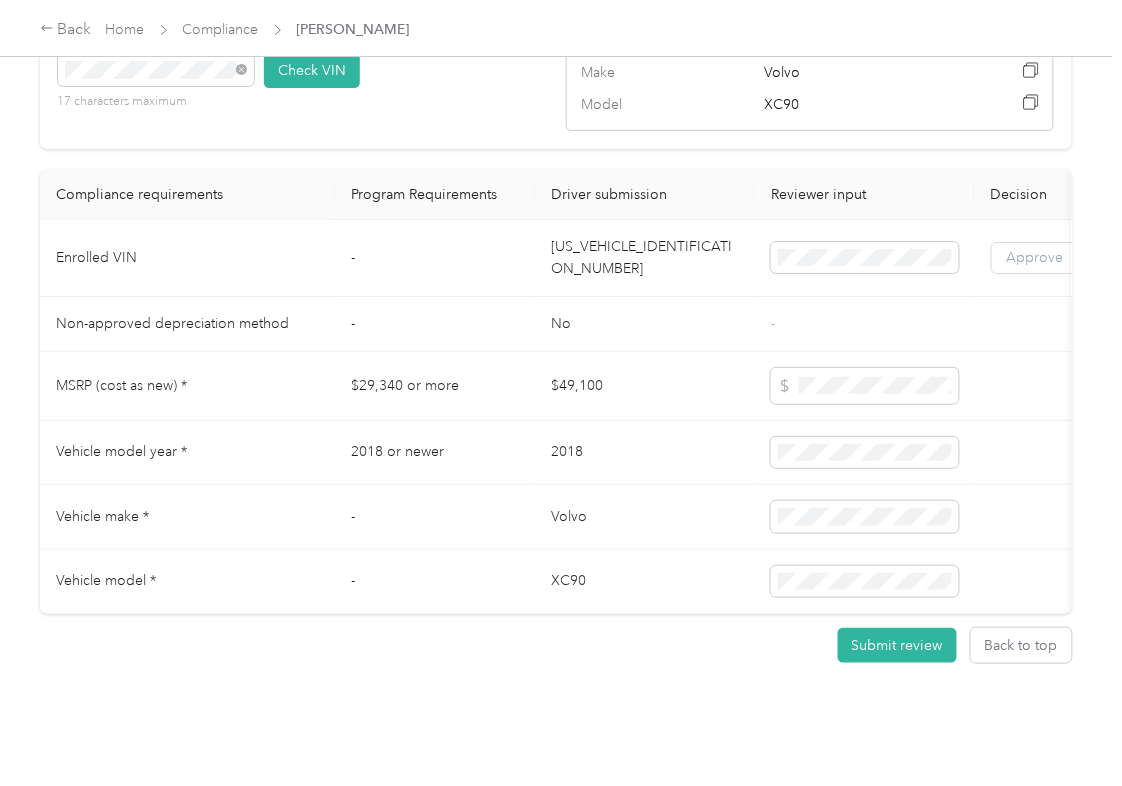 click on "Approve" at bounding box center [1035, 258] 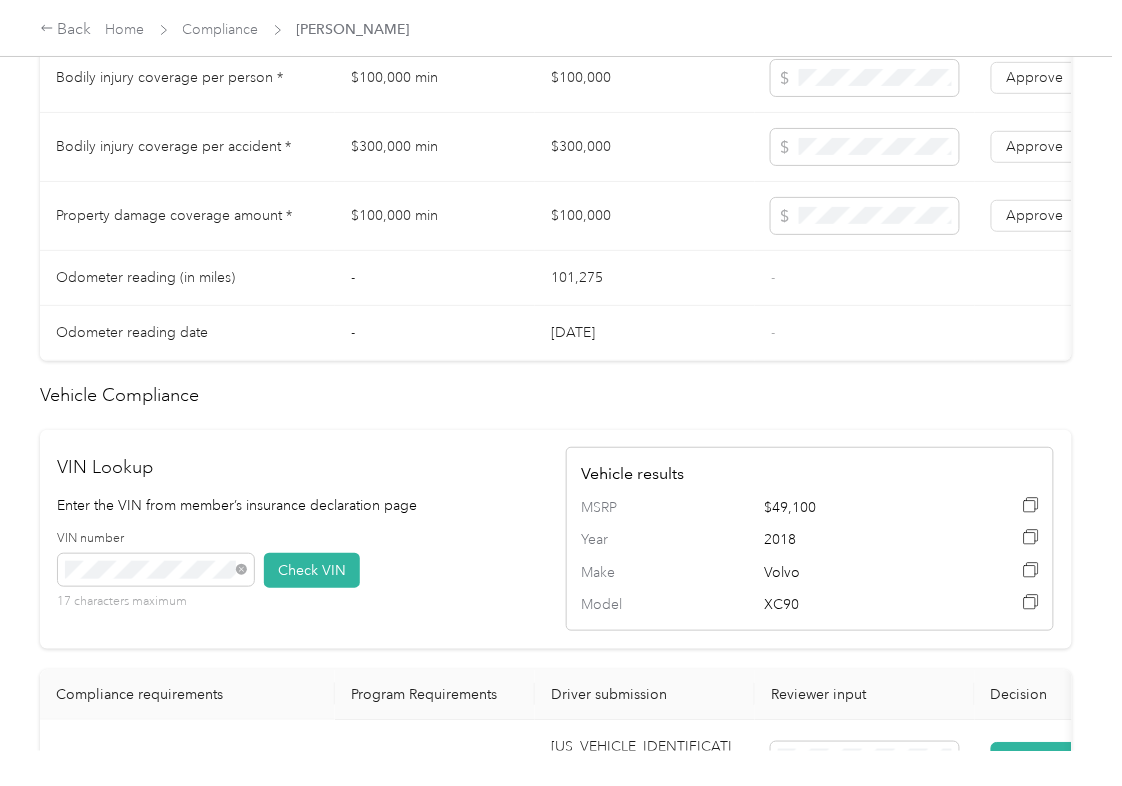 scroll, scrollTop: 1202, scrollLeft: 0, axis: vertical 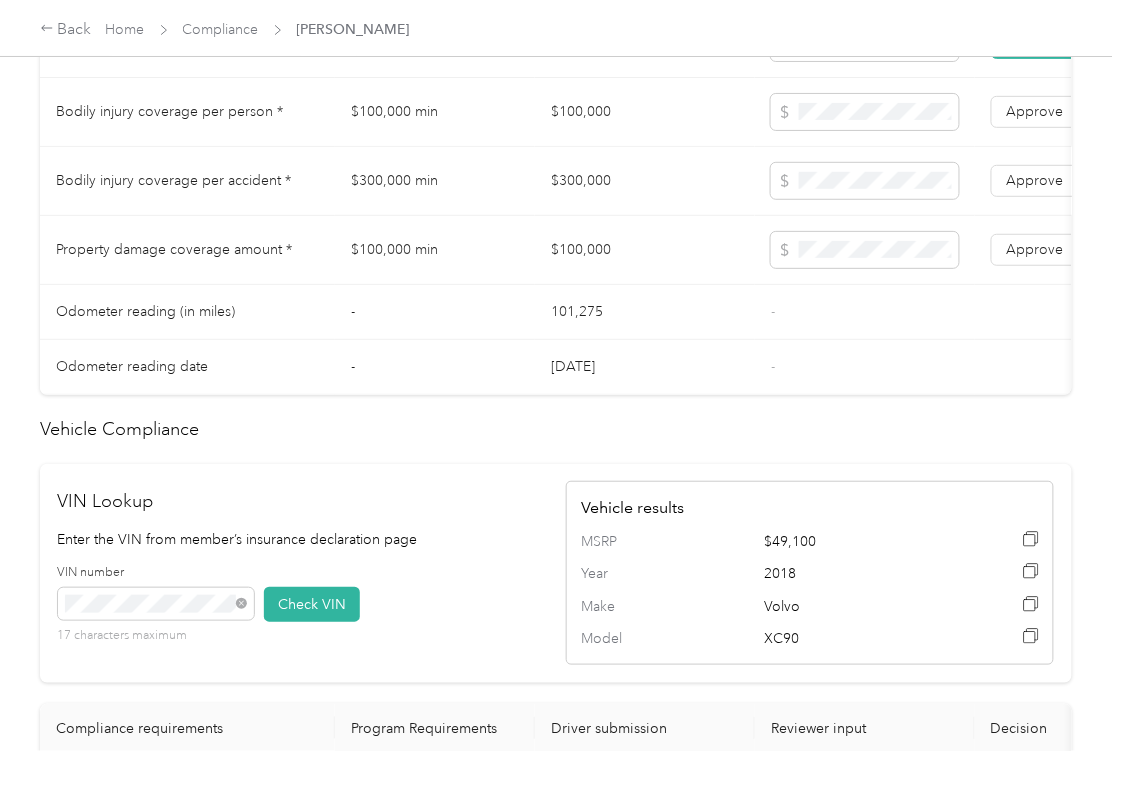 click on "$100,000" at bounding box center [645, 112] 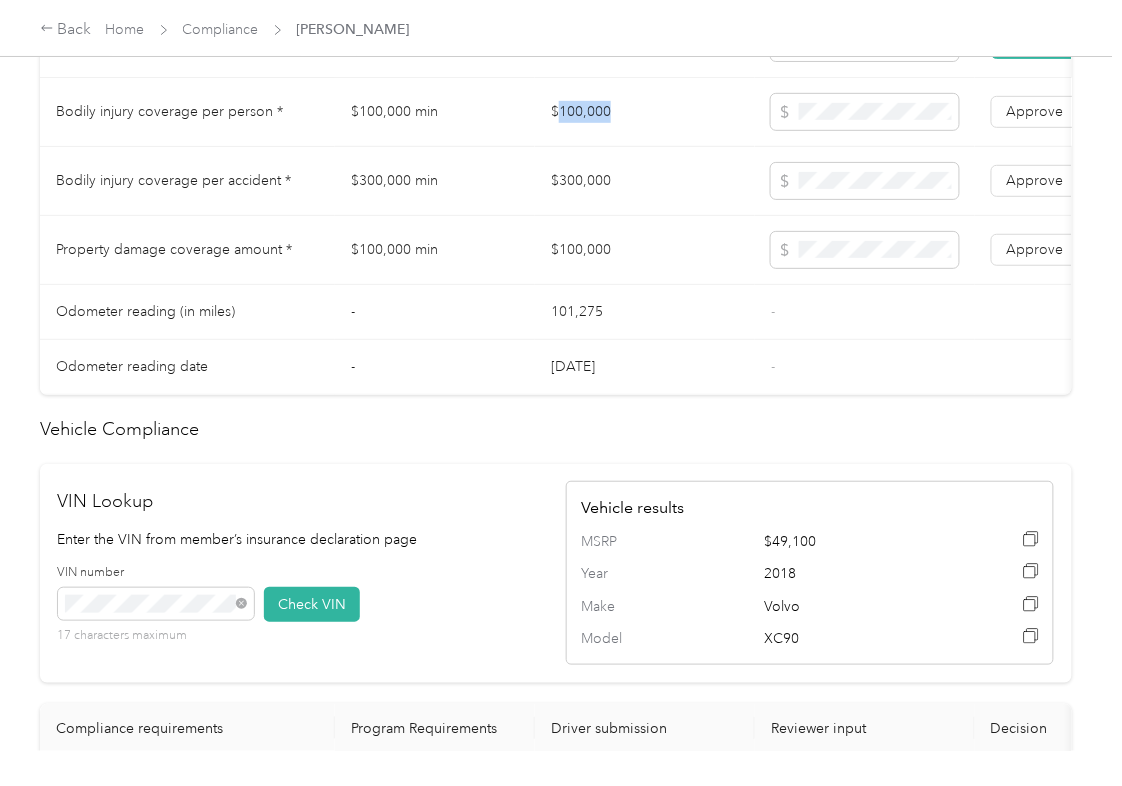 click on "$100,000" at bounding box center (645, 112) 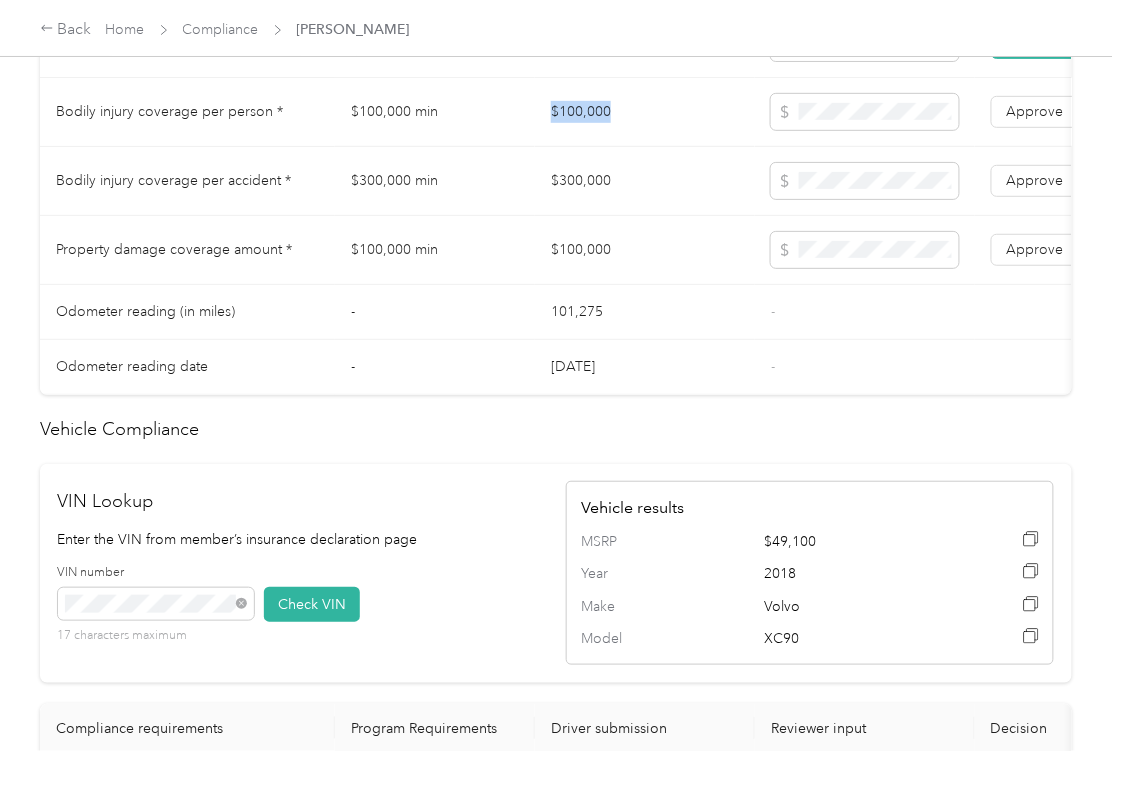 click on "$100,000" at bounding box center [645, 112] 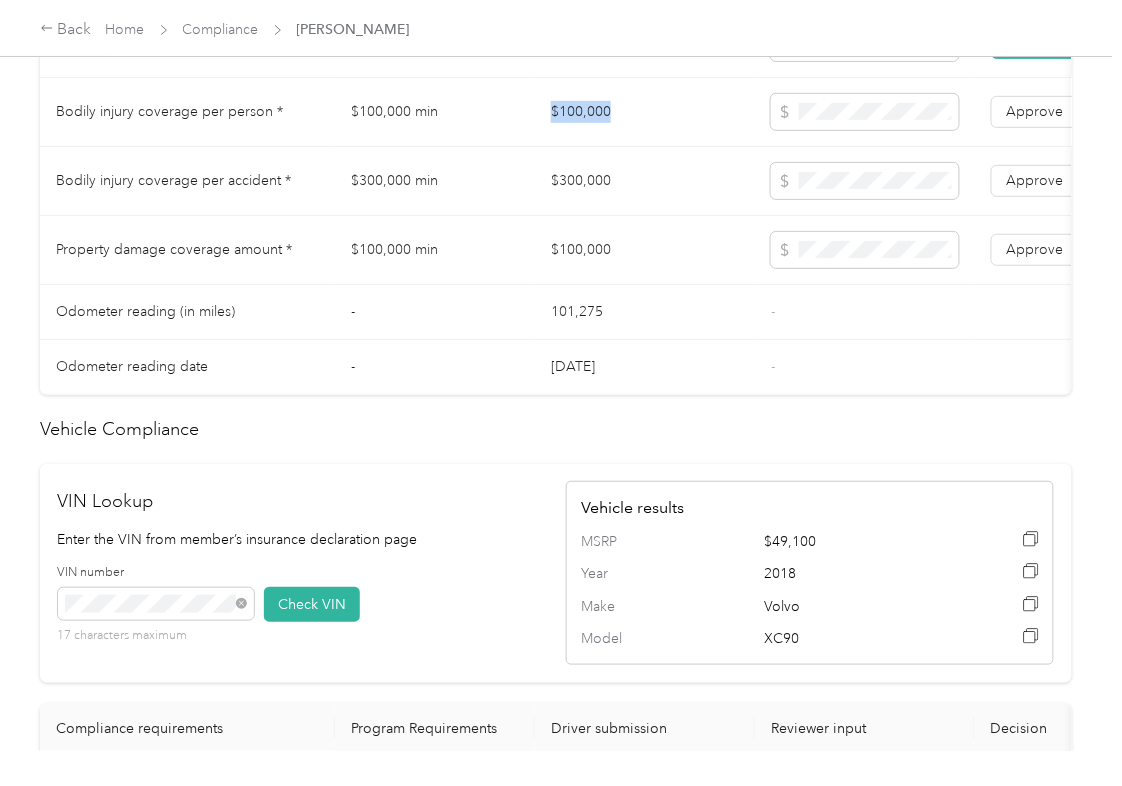 copy on "$100,000" 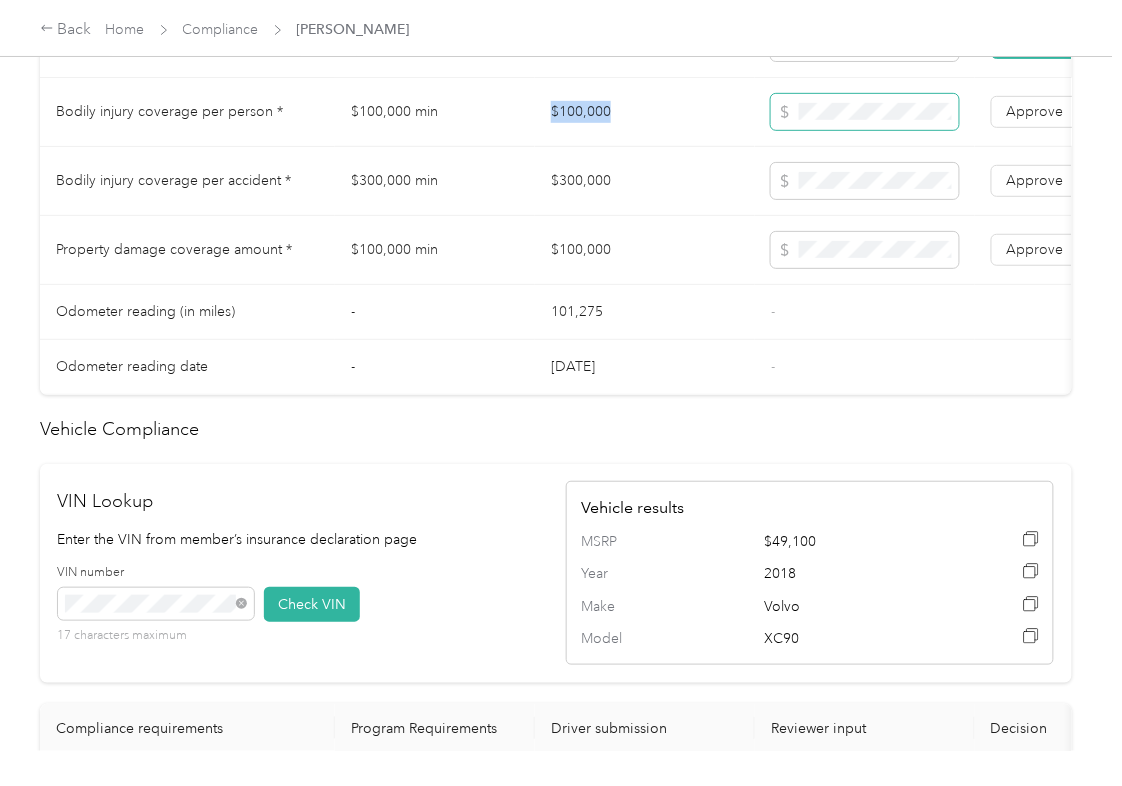 click at bounding box center (865, 112) 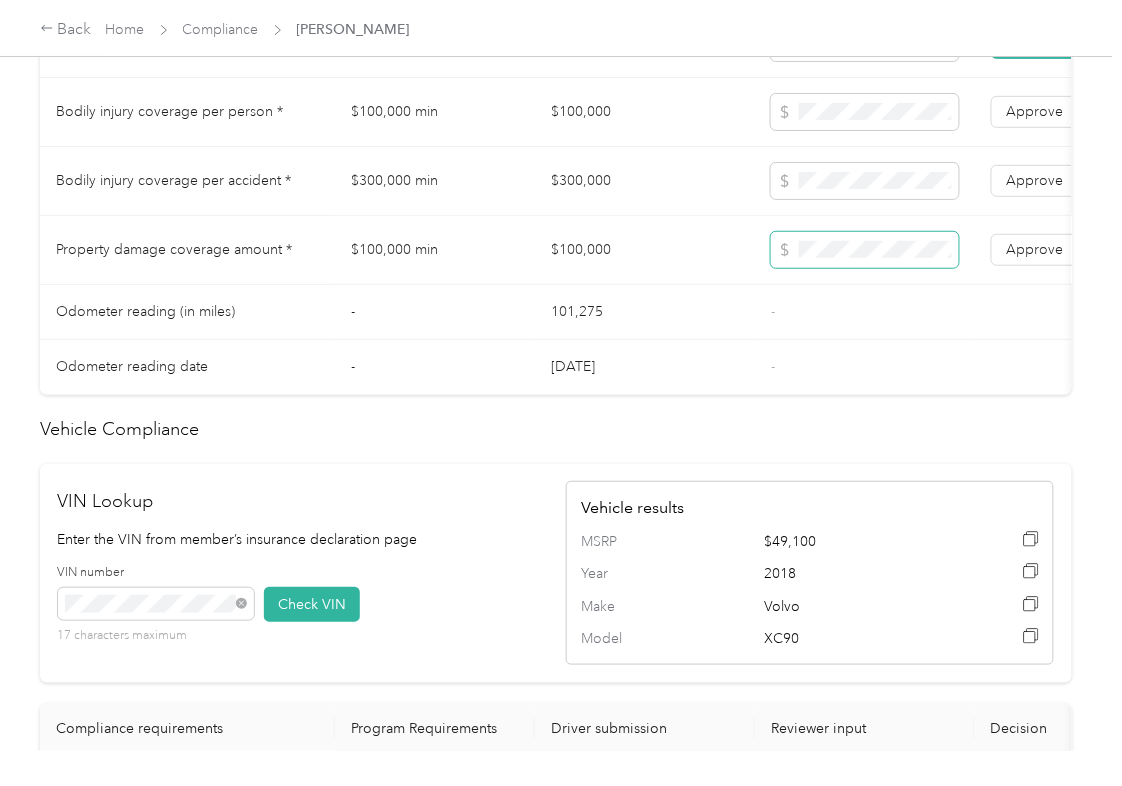 click at bounding box center [865, 250] 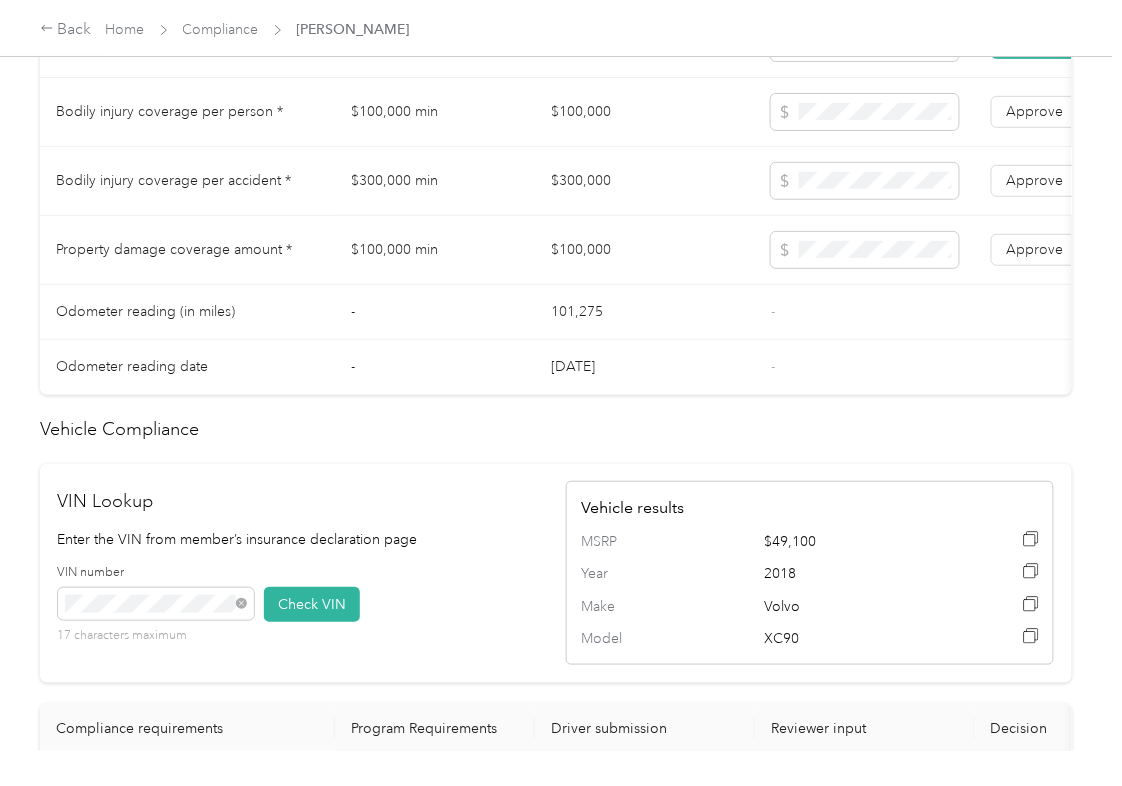 click on "$300,000" at bounding box center (645, 181) 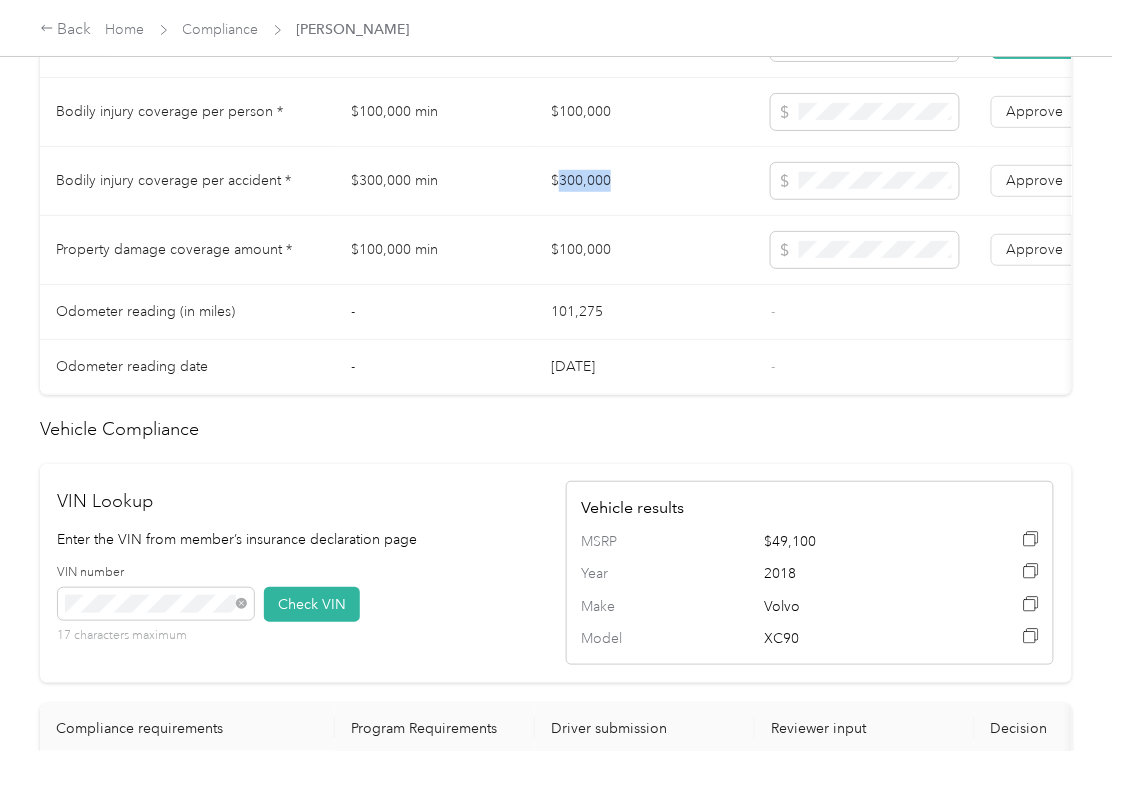 click on "$300,000" at bounding box center [645, 181] 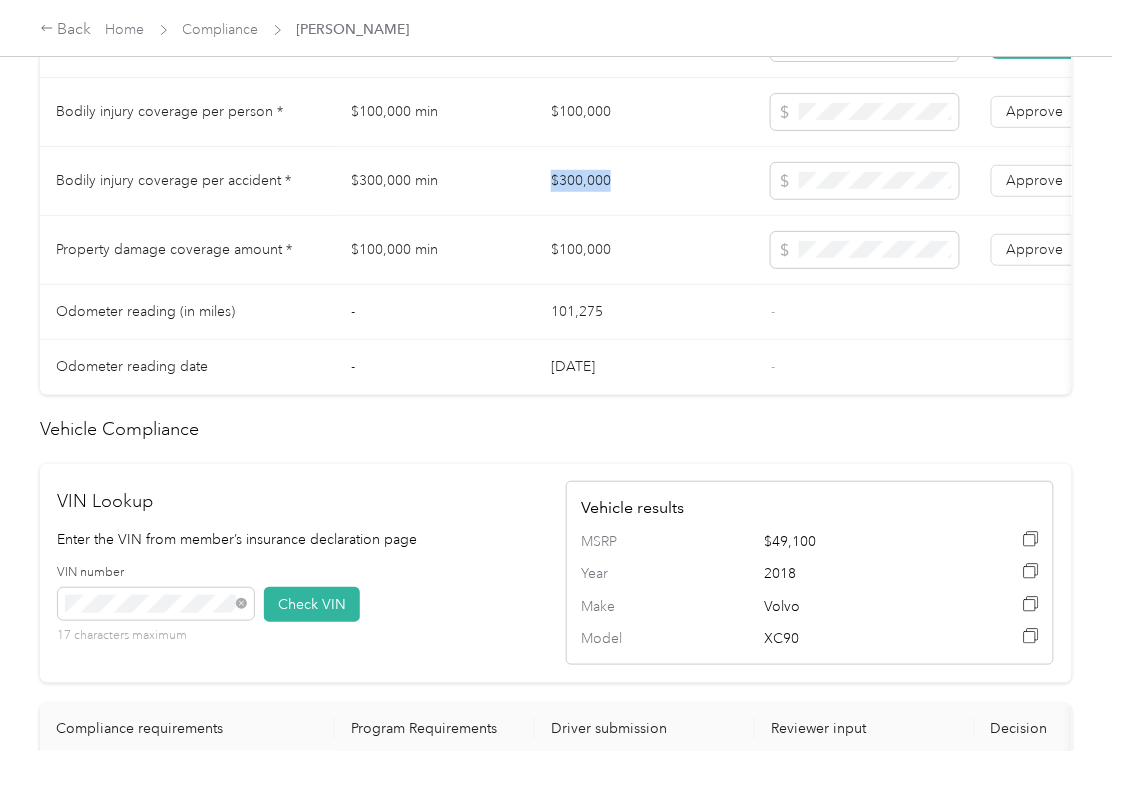 click on "$300,000" at bounding box center [645, 181] 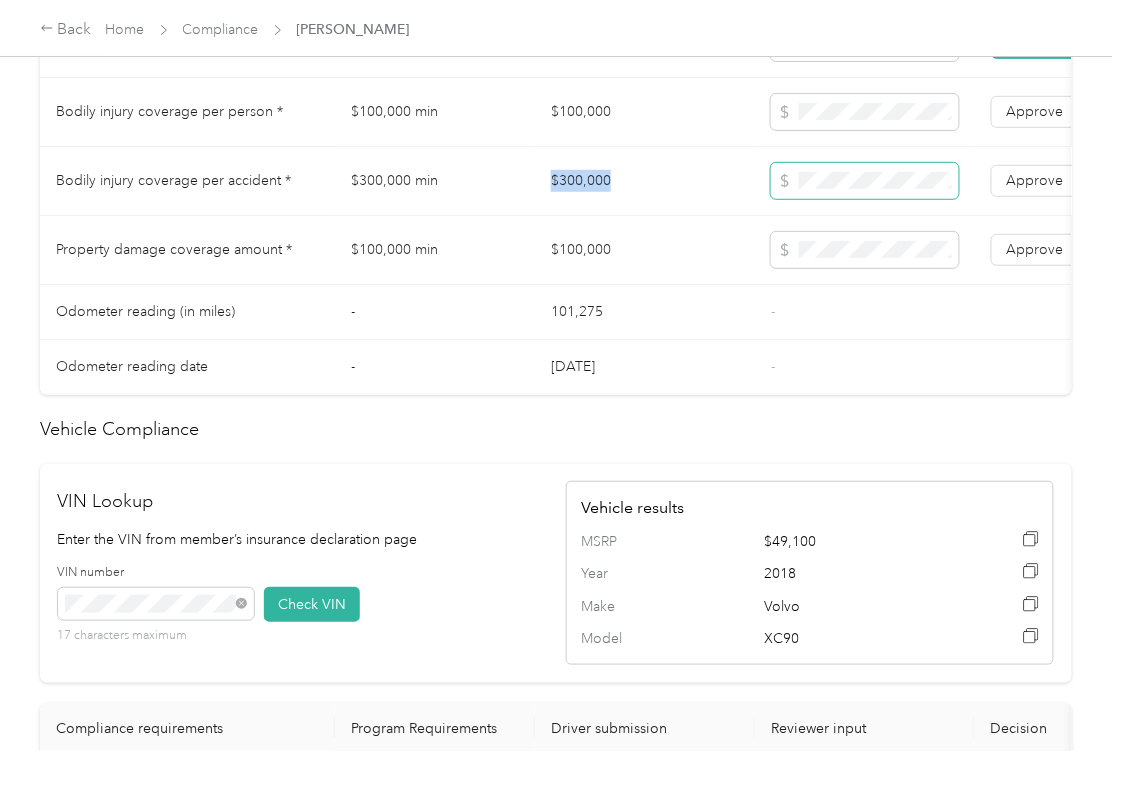 copy on "$300,000" 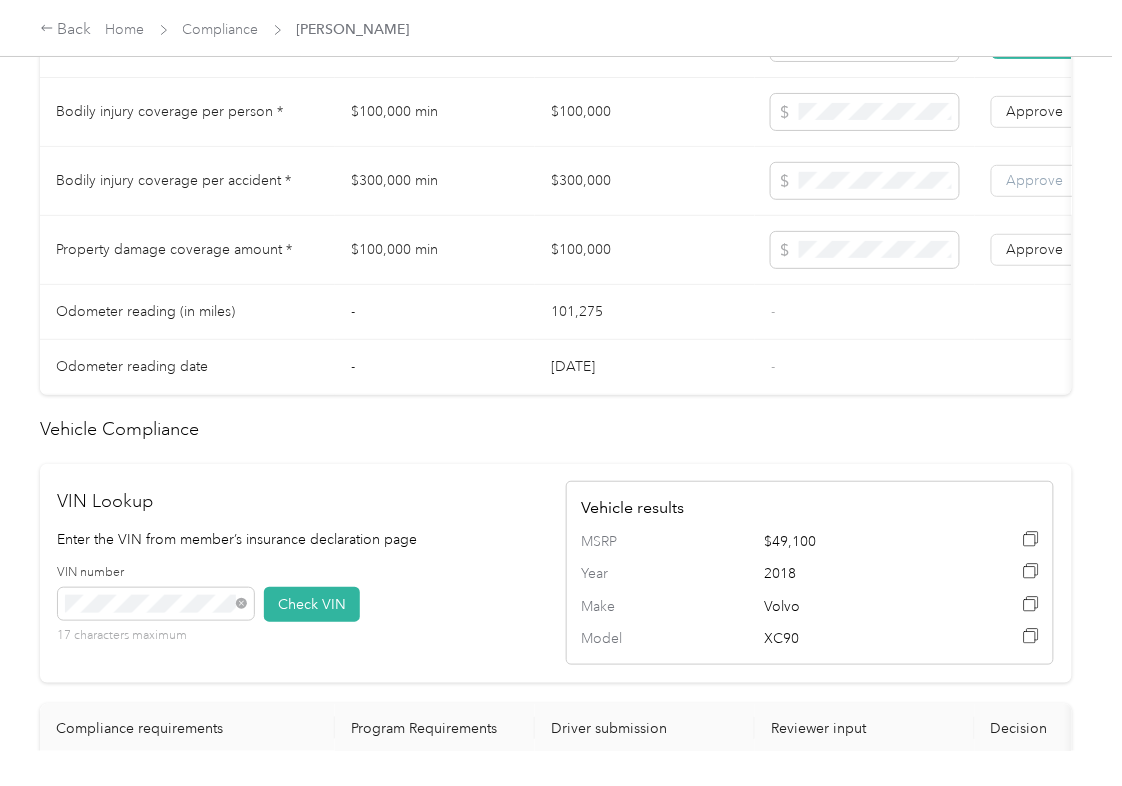 click on "Approve" at bounding box center [1035, 181] 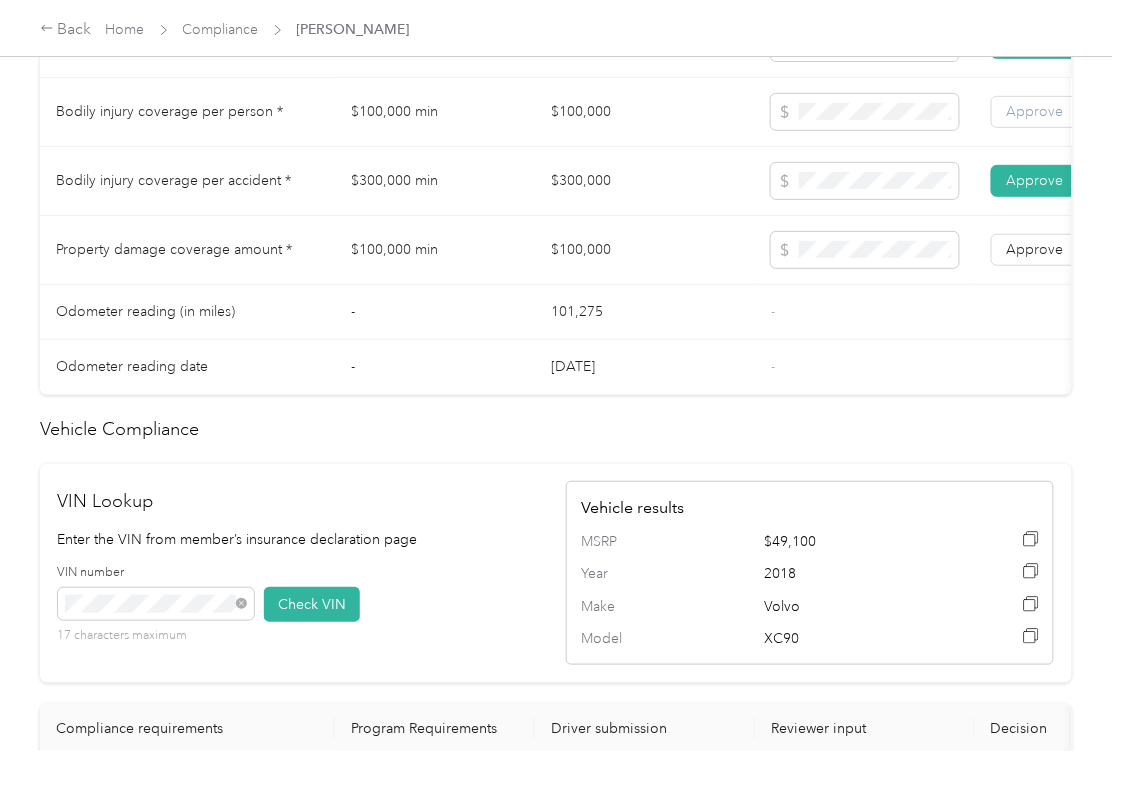 click on "Approve" at bounding box center [1035, 111] 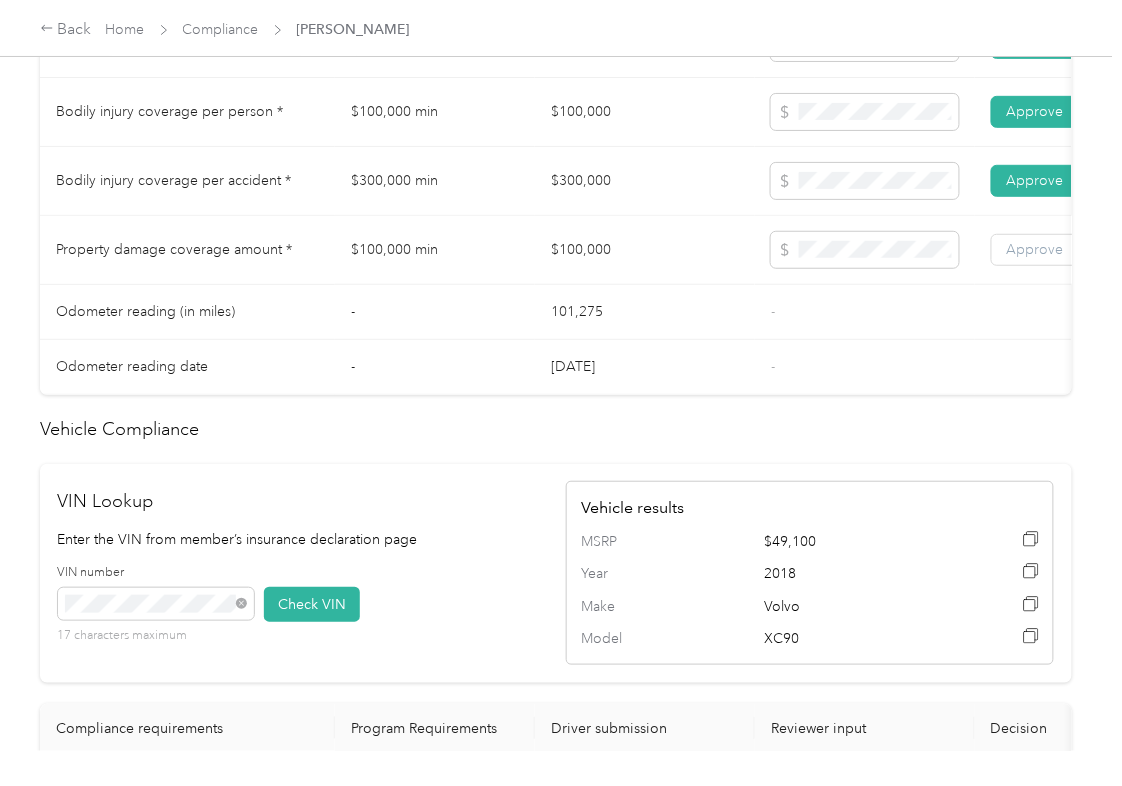 click on "Approve" at bounding box center [1035, 249] 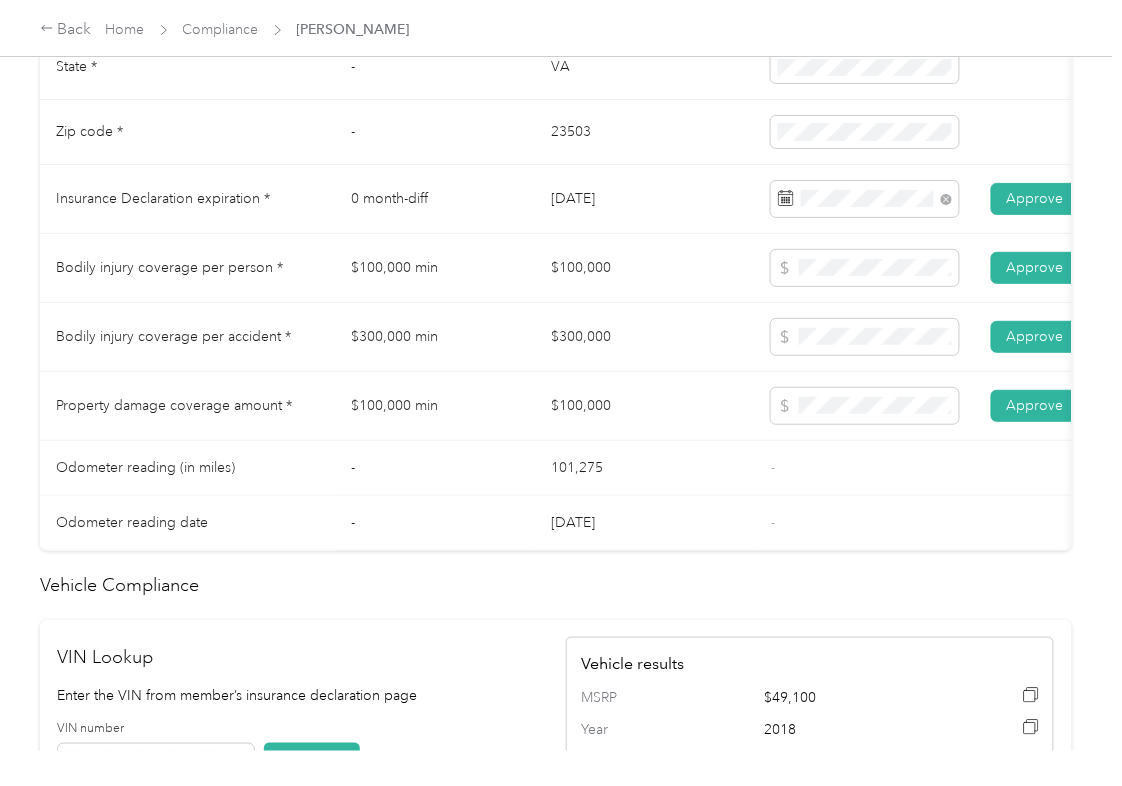 scroll, scrollTop: 802, scrollLeft: 0, axis: vertical 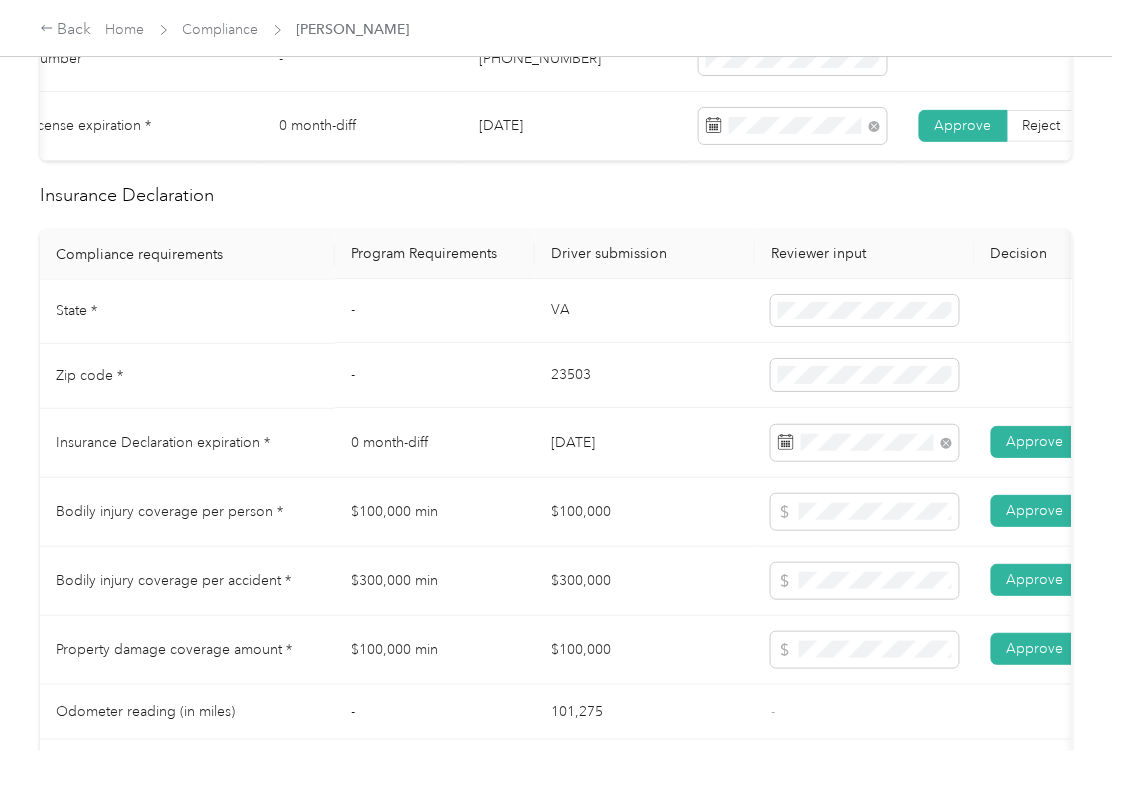 click on "VA" at bounding box center [645, 312] 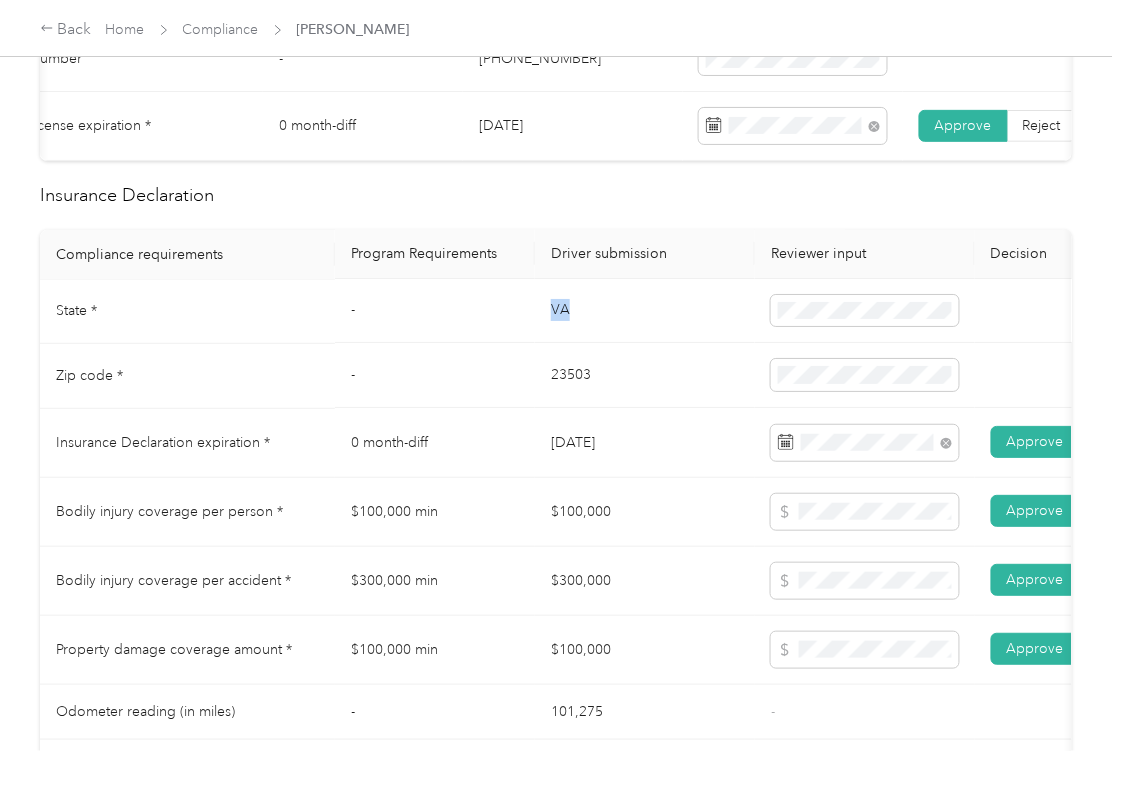 click on "VA" at bounding box center (645, 312) 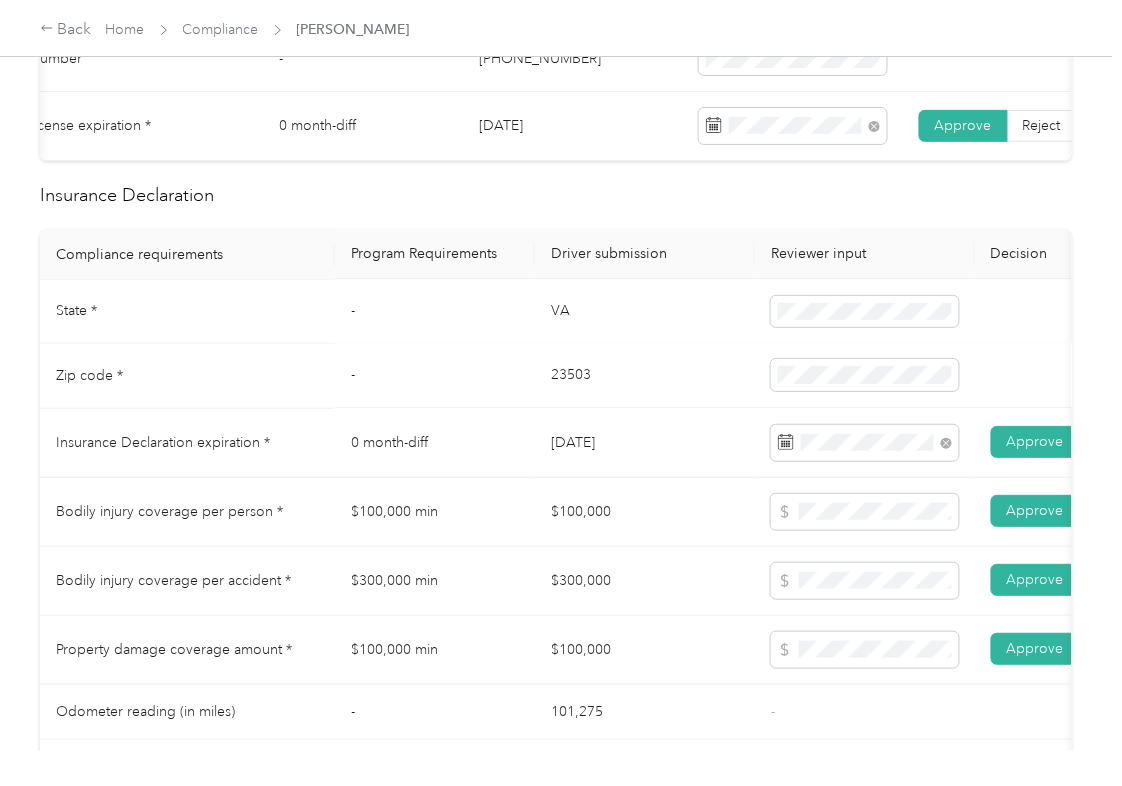 click on "23503" at bounding box center [645, 376] 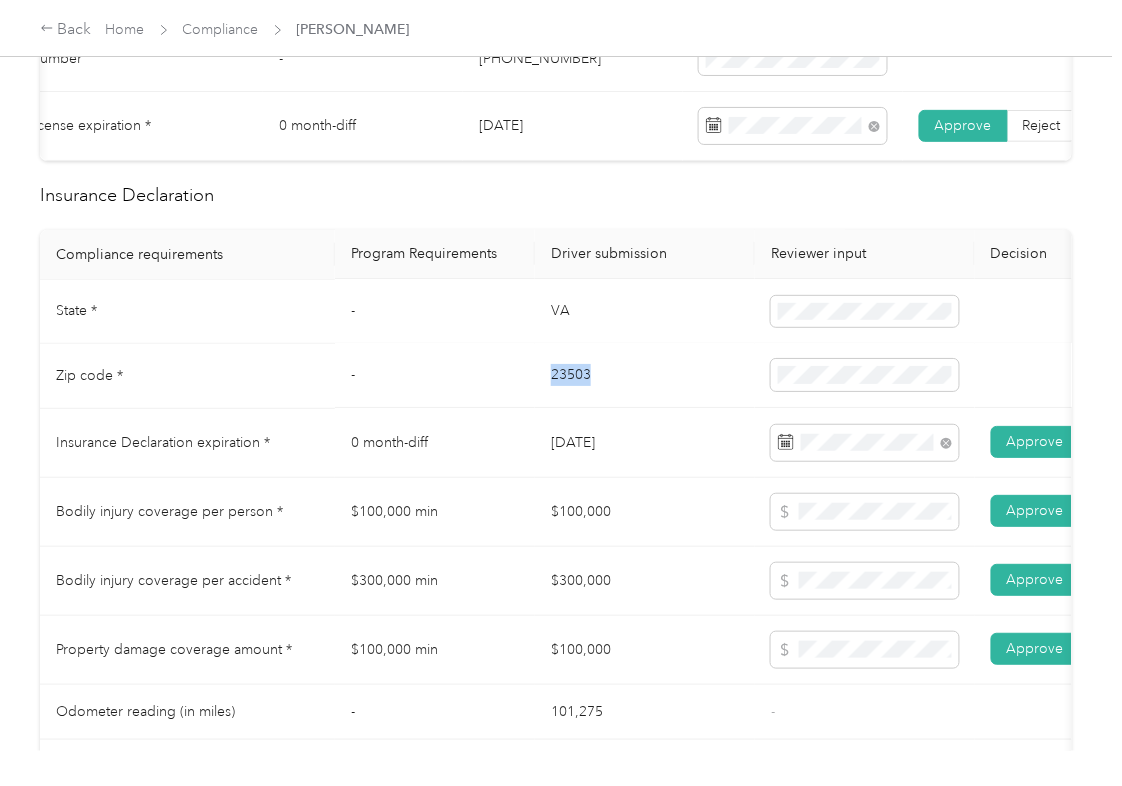 click on "23503" at bounding box center [645, 376] 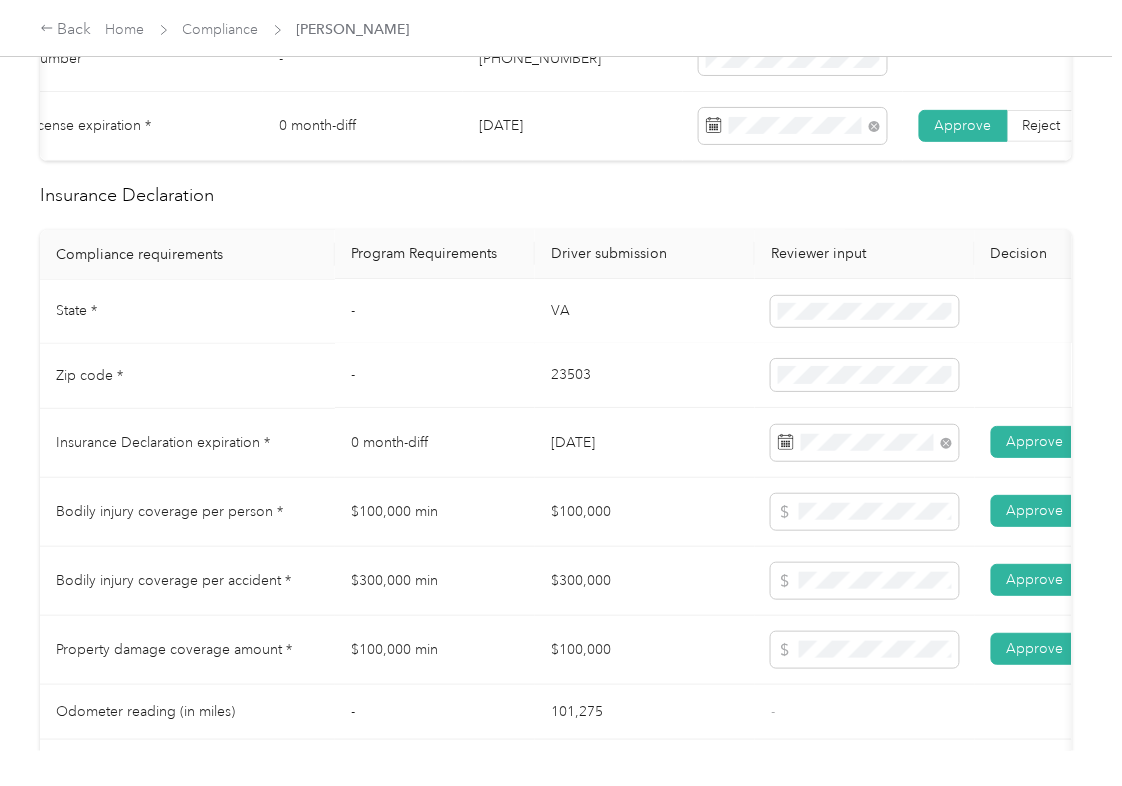 click on "23503" at bounding box center (645, 376) 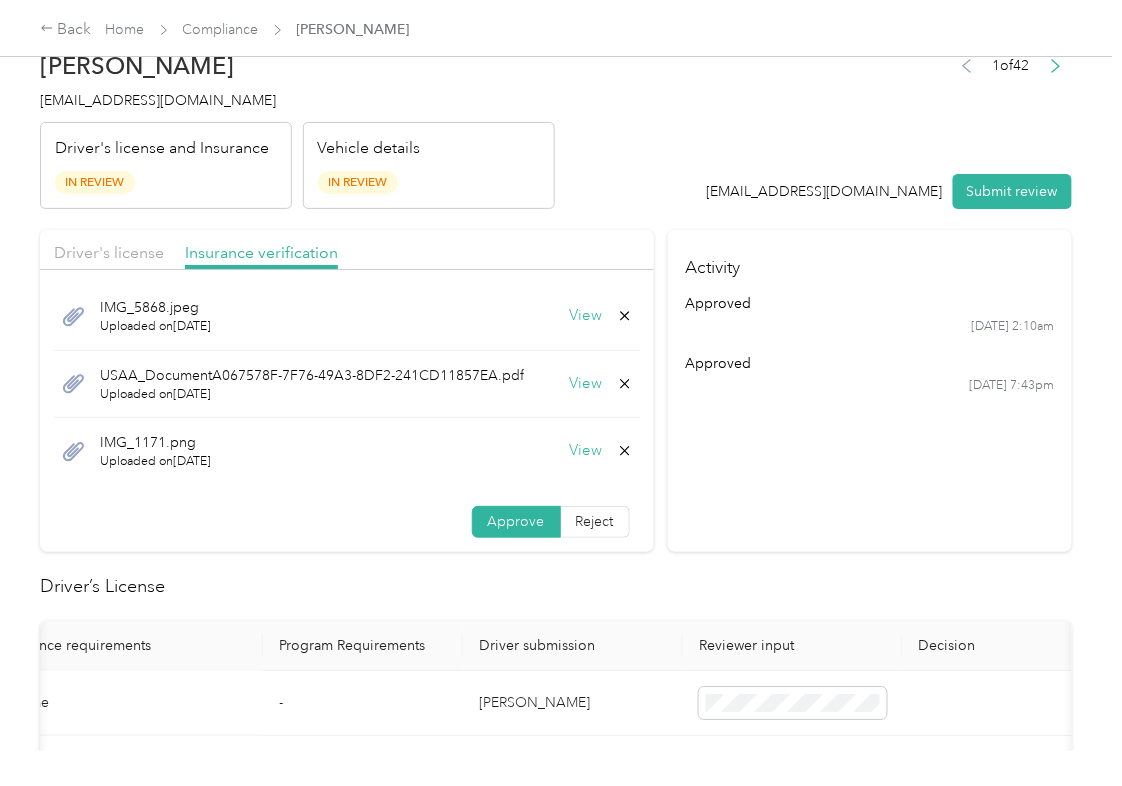 scroll, scrollTop: 0, scrollLeft: 0, axis: both 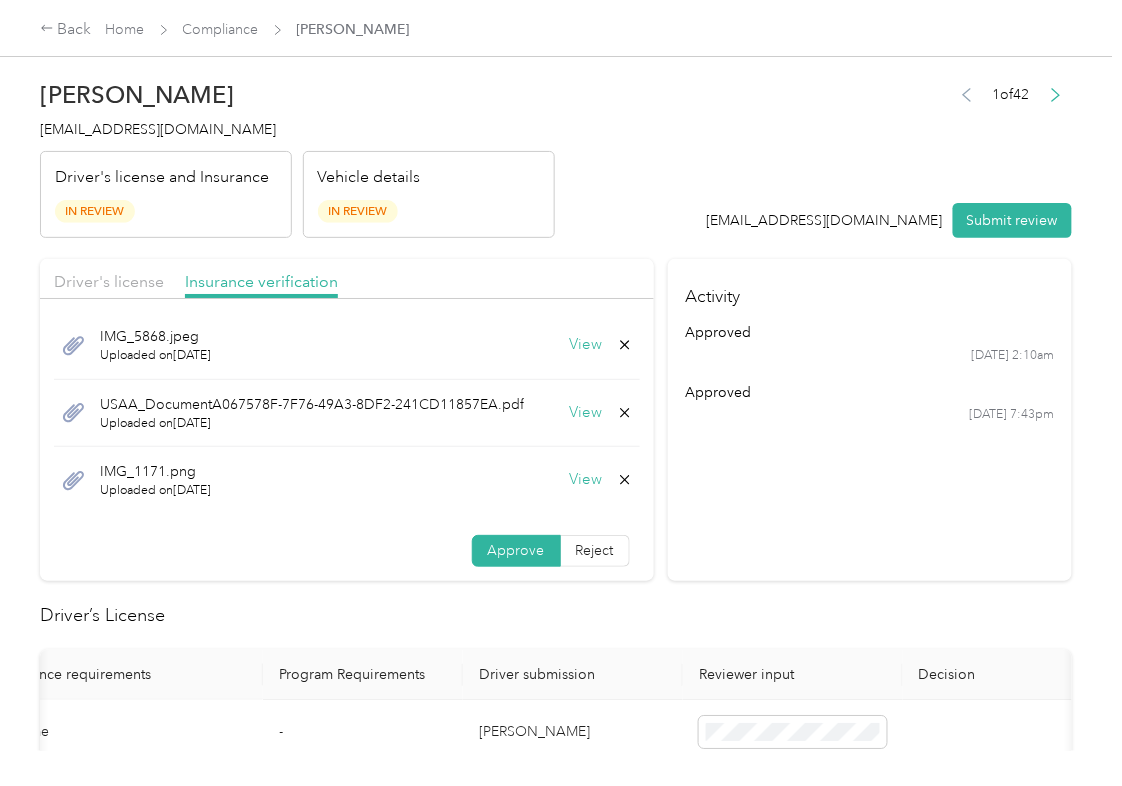 click on "View" at bounding box center (586, 413) 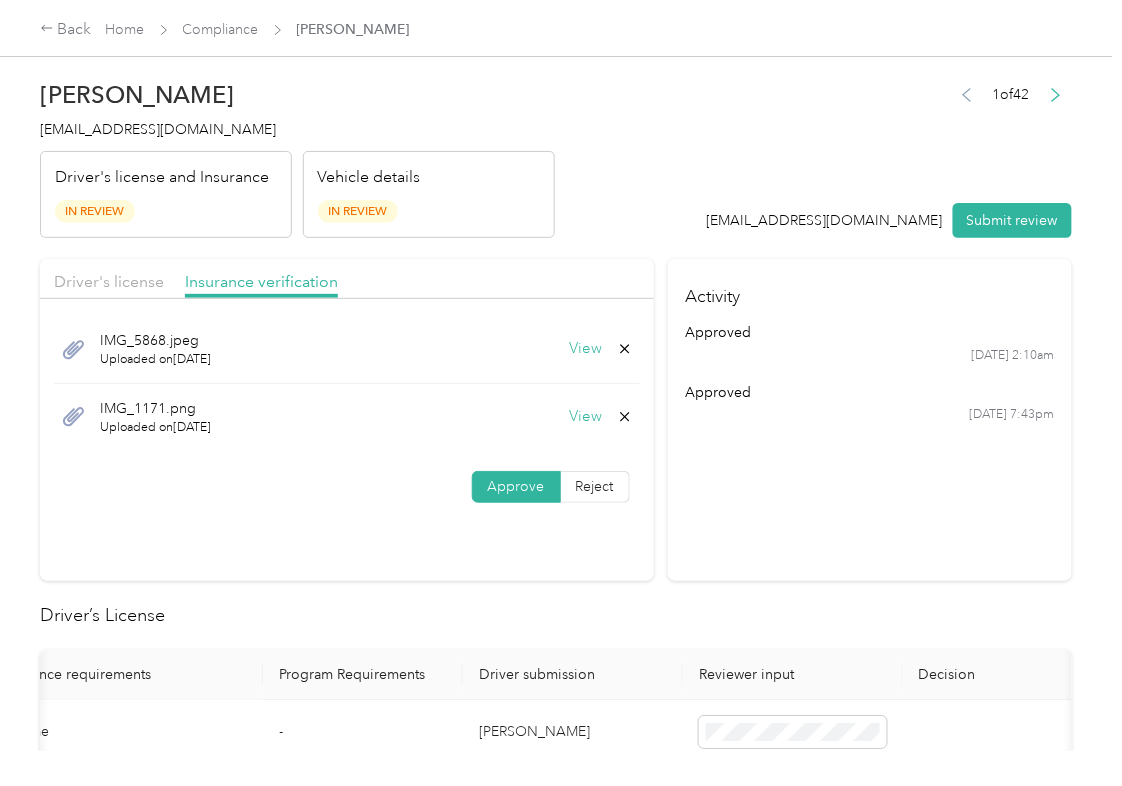 scroll, scrollTop: 0, scrollLeft: 0, axis: both 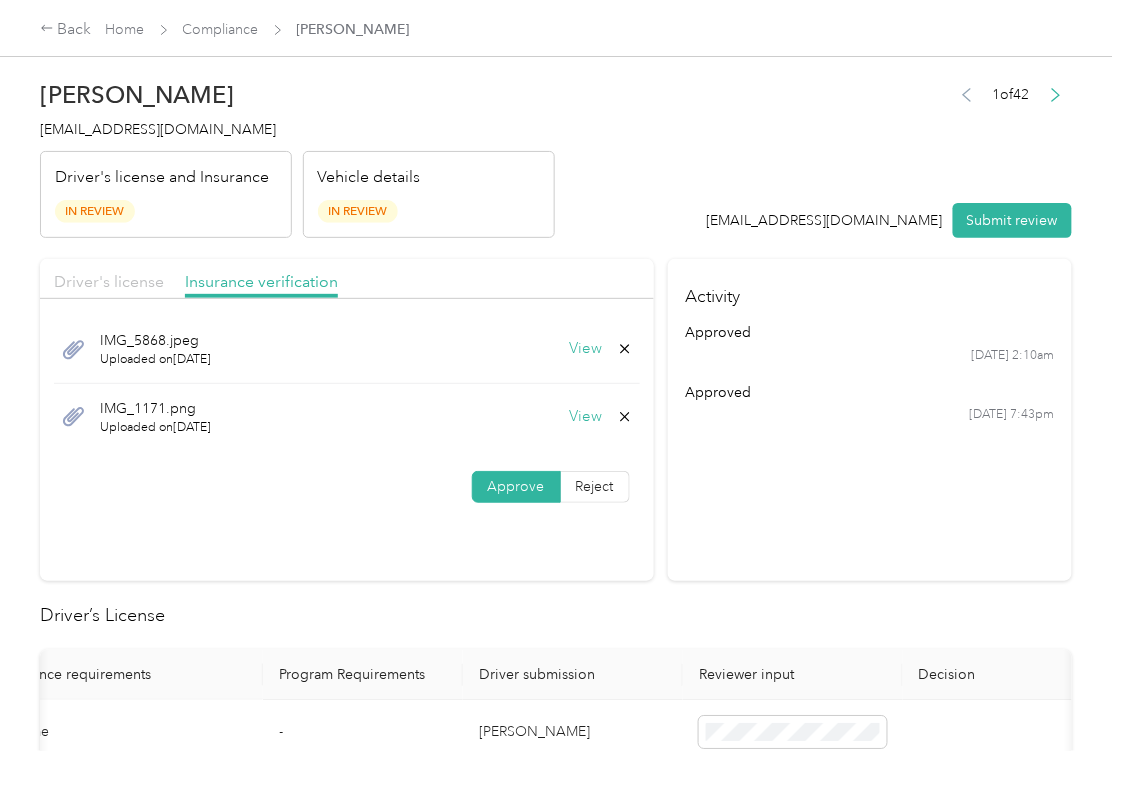 click on "Driver's license" at bounding box center (109, 281) 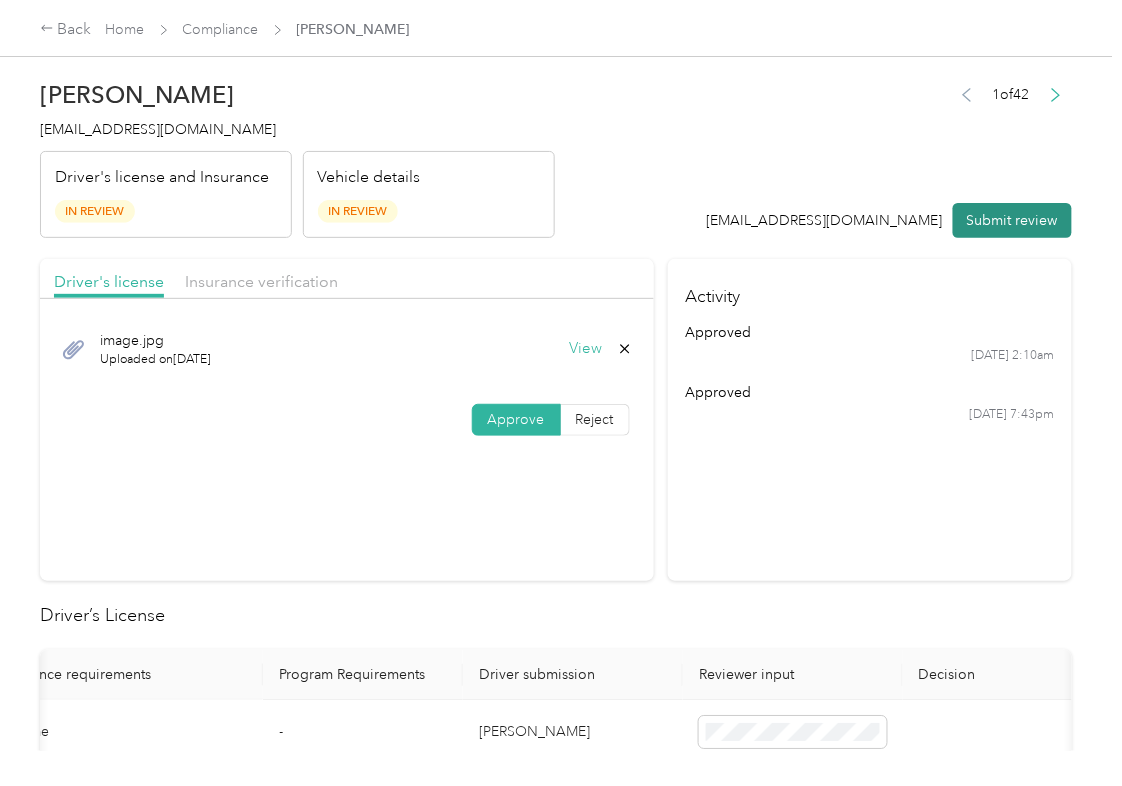click on "Submit review" at bounding box center [1012, 220] 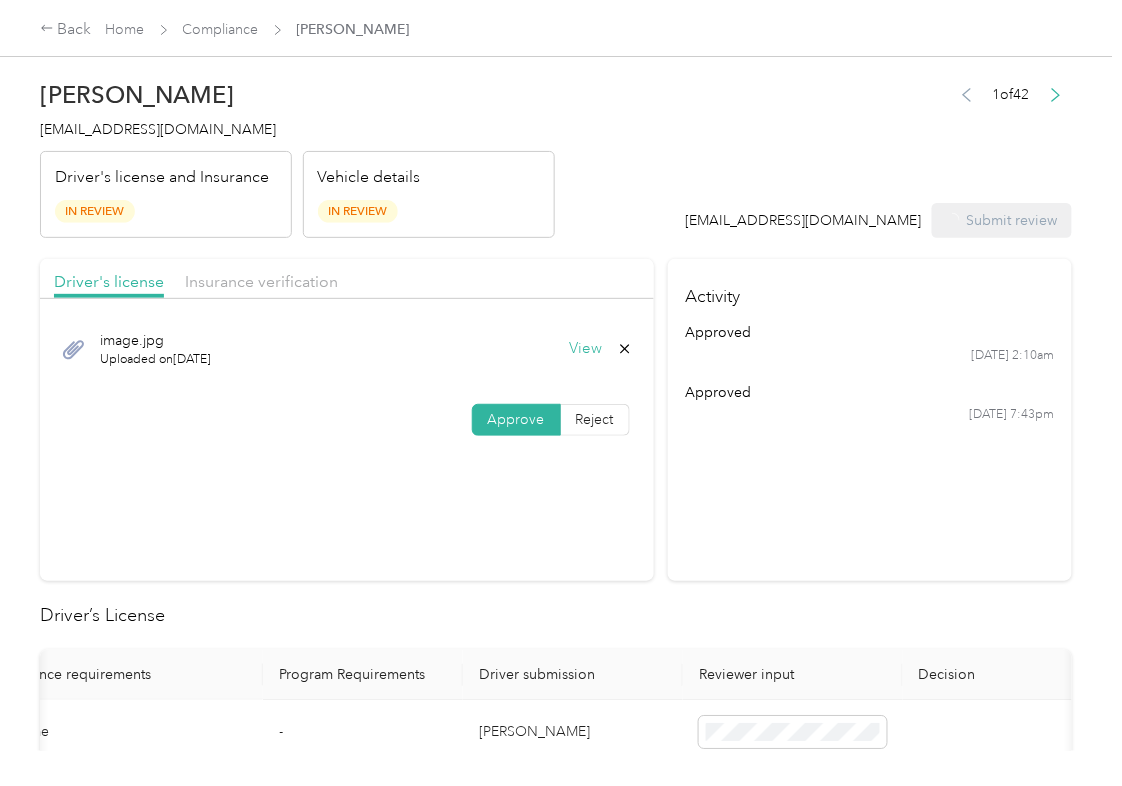 click on "[EMAIL_ADDRESS][DOMAIN_NAME]" at bounding box center [158, 129] 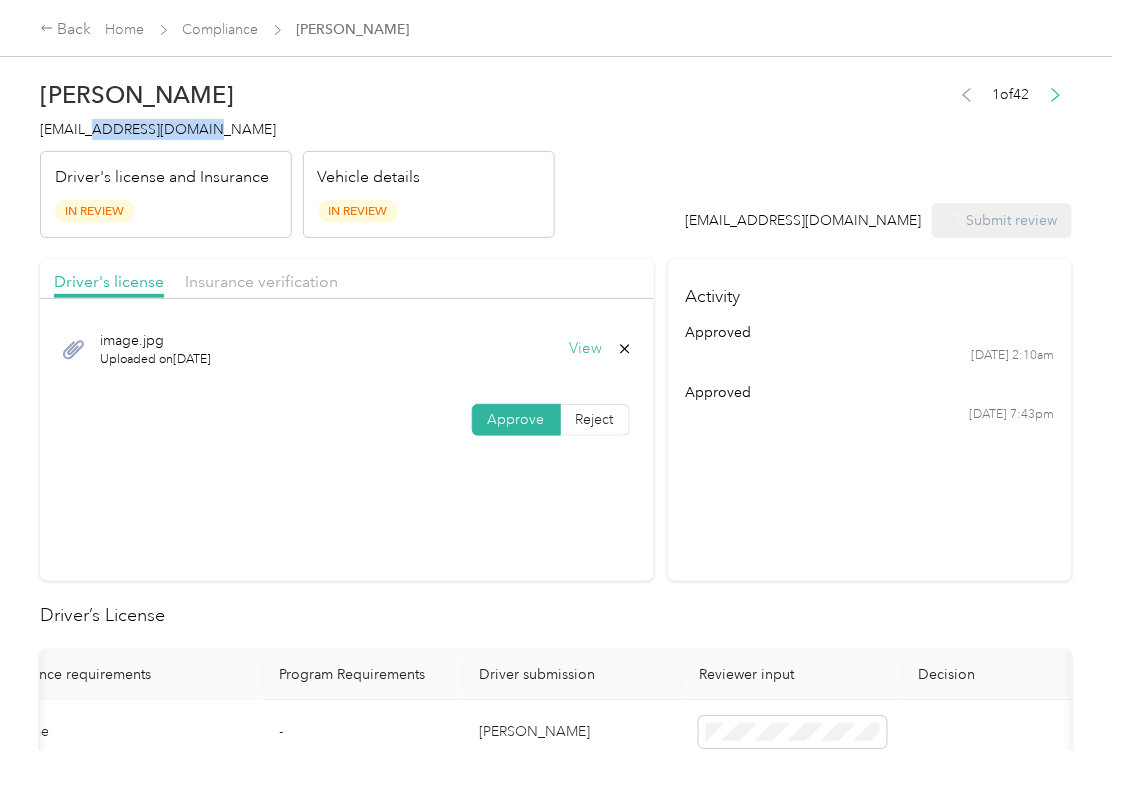 click on "[EMAIL_ADDRESS][DOMAIN_NAME]" at bounding box center [158, 129] 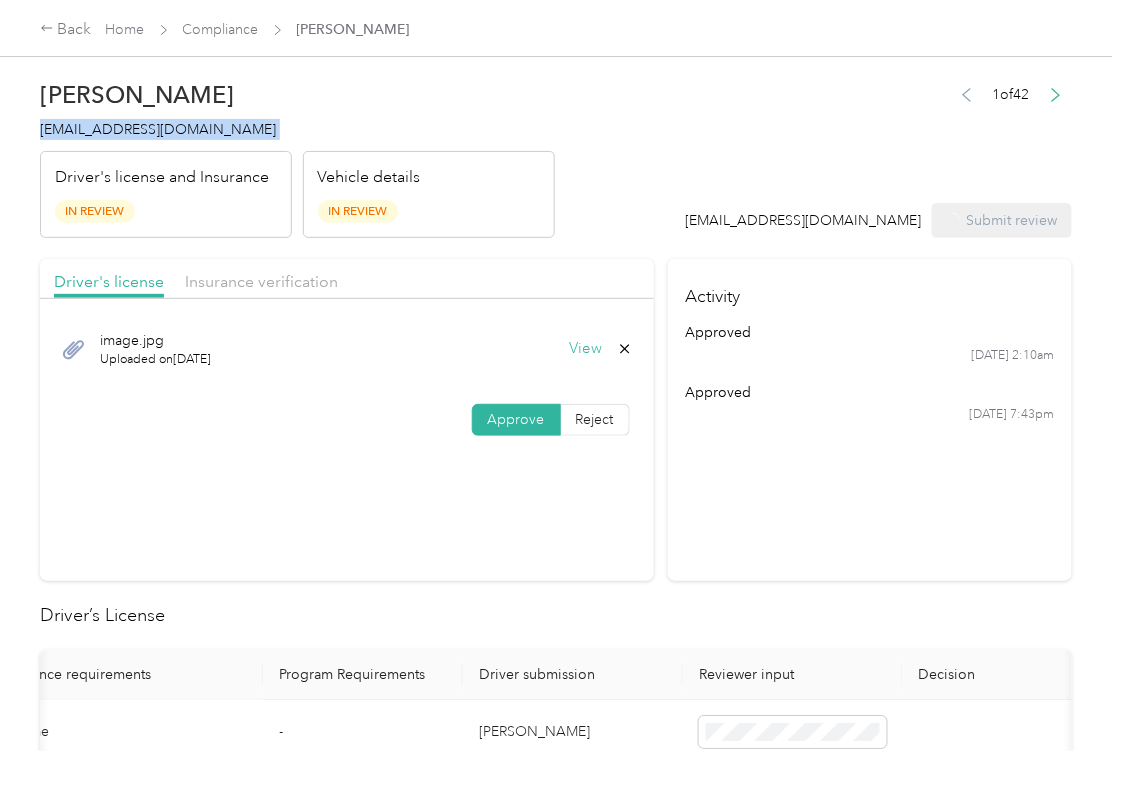 click on "[EMAIL_ADDRESS][DOMAIN_NAME]" at bounding box center [158, 129] 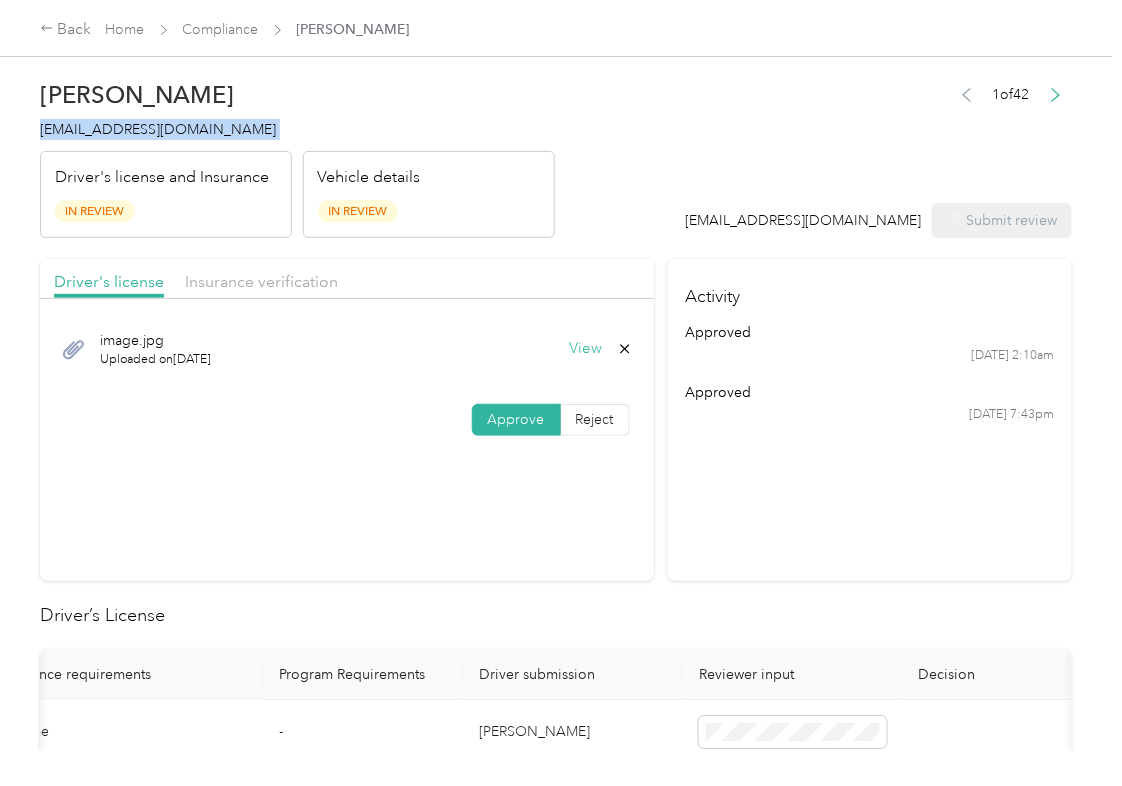 click on "[EMAIL_ADDRESS][DOMAIN_NAME]" at bounding box center [158, 129] 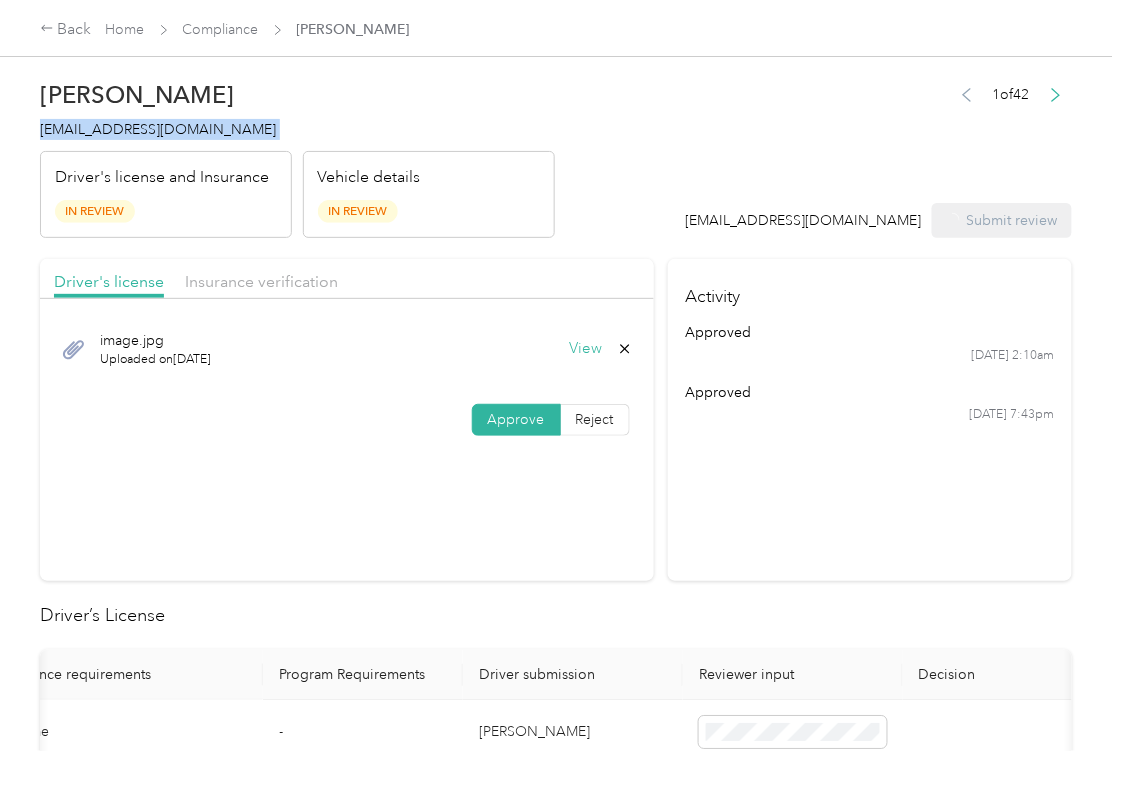 copy on "[EMAIL_ADDRESS][DOMAIN_NAME]" 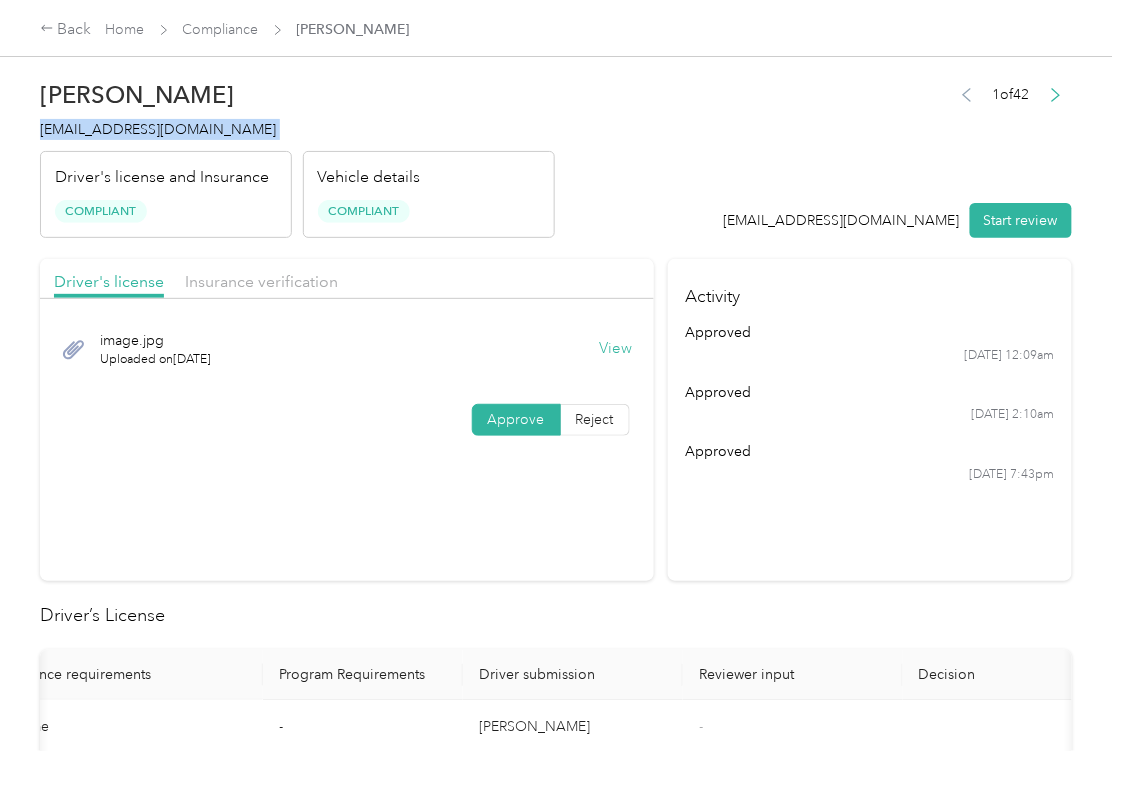 click on "Driver's license Insurance verification image.jpg Uploaded on  [DATE] View Approve Reject Activity approved [DATE] 12:09am approved [DATE] 2:10am approved [DATE] 7:43pm Driver’s License  Compliance requirements Program Requirements Driver submission Reviewer input Decision Rejection reason             First name - [PERSON_NAME] - Last name - [PERSON_NAME] - Mobile number - [PHONE_NUMBER][DRIVERS_LICENSE_NUMBER] - Driver License expiration * 0 month-diff [DATE] - Approve Reject Insurance Declaration Compliance requirements Program Requirements Driver submission Reviewer input Decision Rejection reason             State * - [US_STATE] - Zip code * - 23503 - Insurance Declaration expiration * 0 month-diff [DATE] - Approve Reject Bodily injury coverage per person * $100,000 min $100,000 - Approve Reject Bodily injury coverage per accident * $300,000 min $300,000 - Approve Reject Property damage coverage amount * $100,000 min $100,000 - Approve Reject Odometer reading (in miles) - 101,275 - Odometer reading date - [DATE] -" at bounding box center [556, 1259] 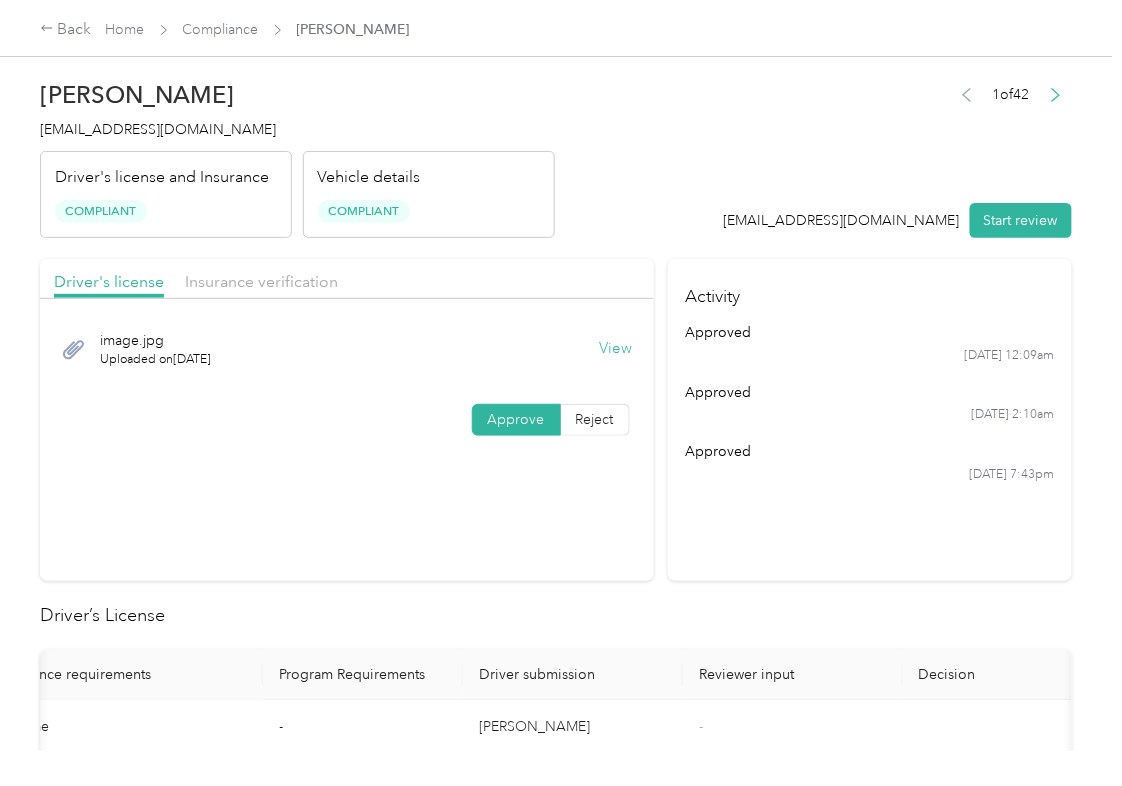 drag, startPoint x: 664, startPoint y: 153, endPoint x: 634, endPoint y: 358, distance: 207.18349 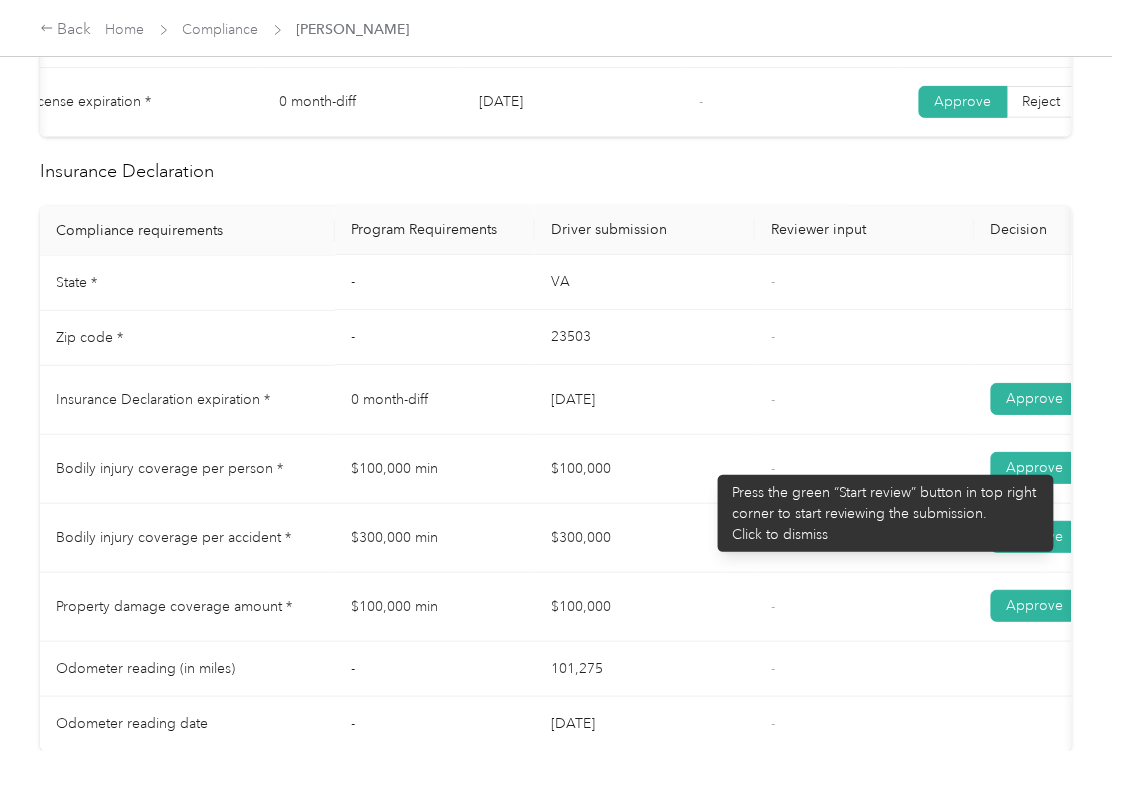scroll, scrollTop: 800, scrollLeft: 0, axis: vertical 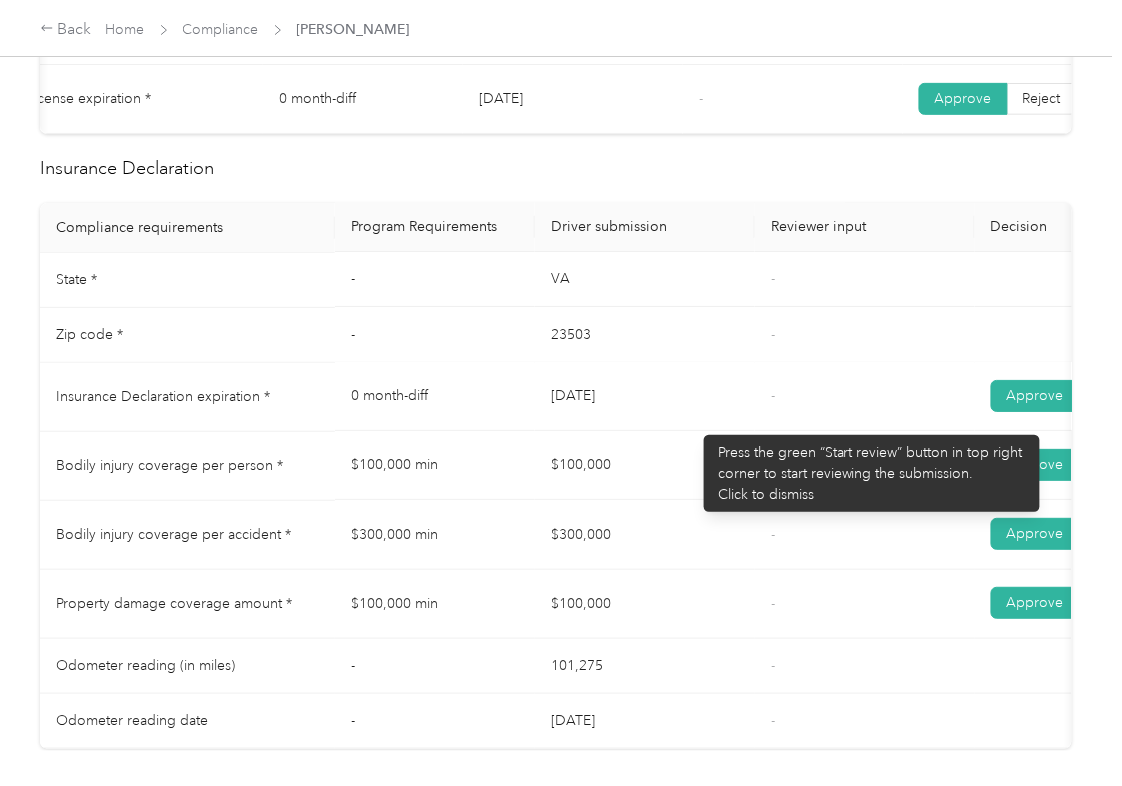 drag, startPoint x: 586, startPoint y: 409, endPoint x: 662, endPoint y: 461, distance: 92.086914 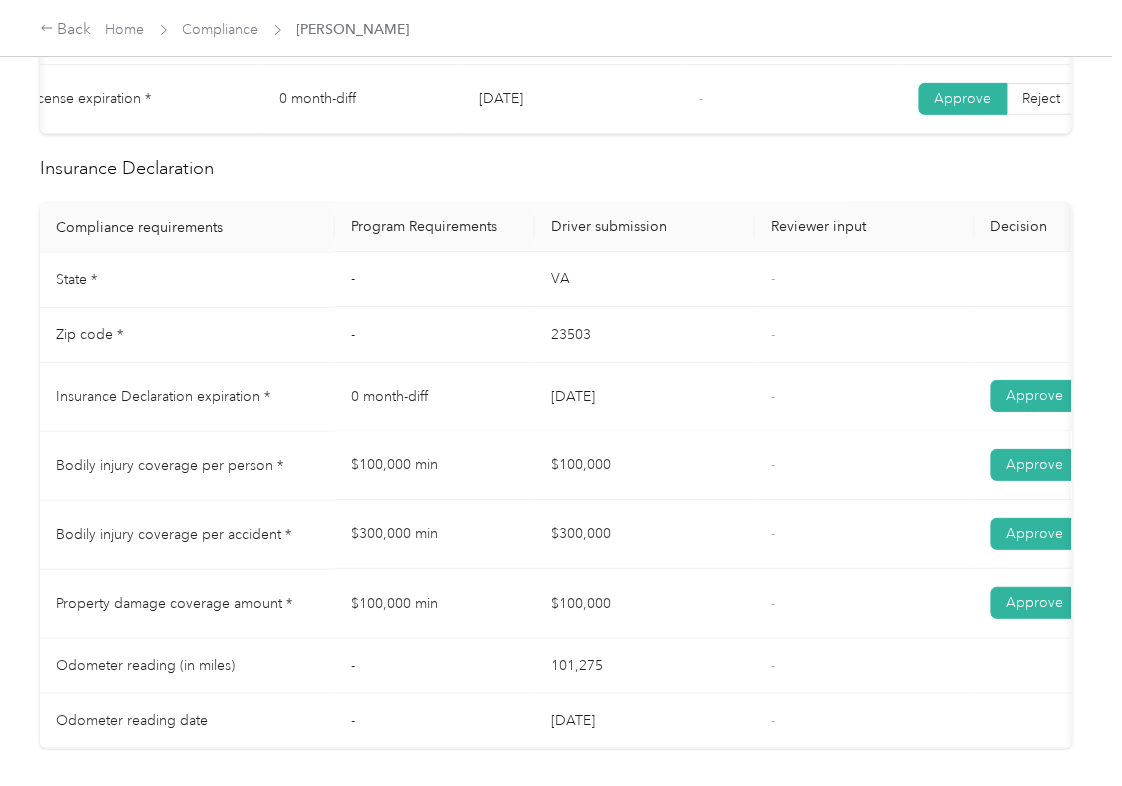 drag, startPoint x: 593, startPoint y: 496, endPoint x: 604, endPoint y: 536, distance: 41.484936 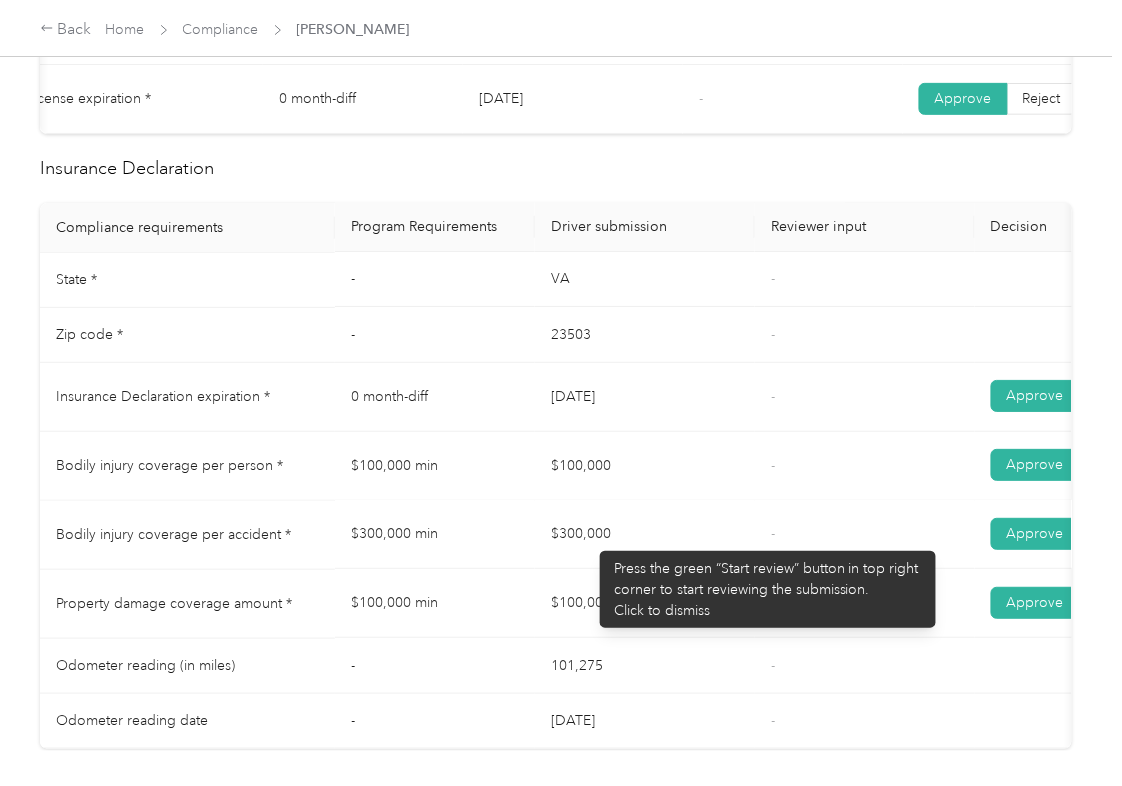 drag, startPoint x: 592, startPoint y: 553, endPoint x: 620, endPoint y: 573, distance: 34.4093 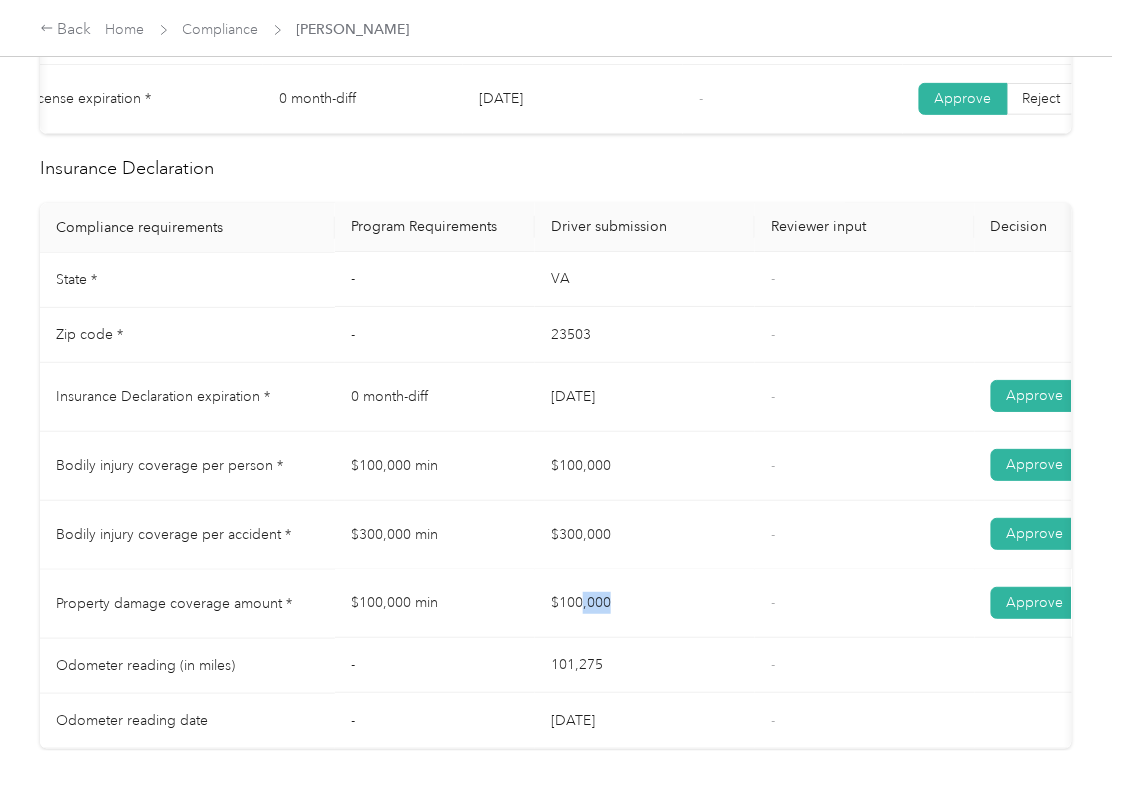 drag, startPoint x: 589, startPoint y: 618, endPoint x: 700, endPoint y: 613, distance: 111.11256 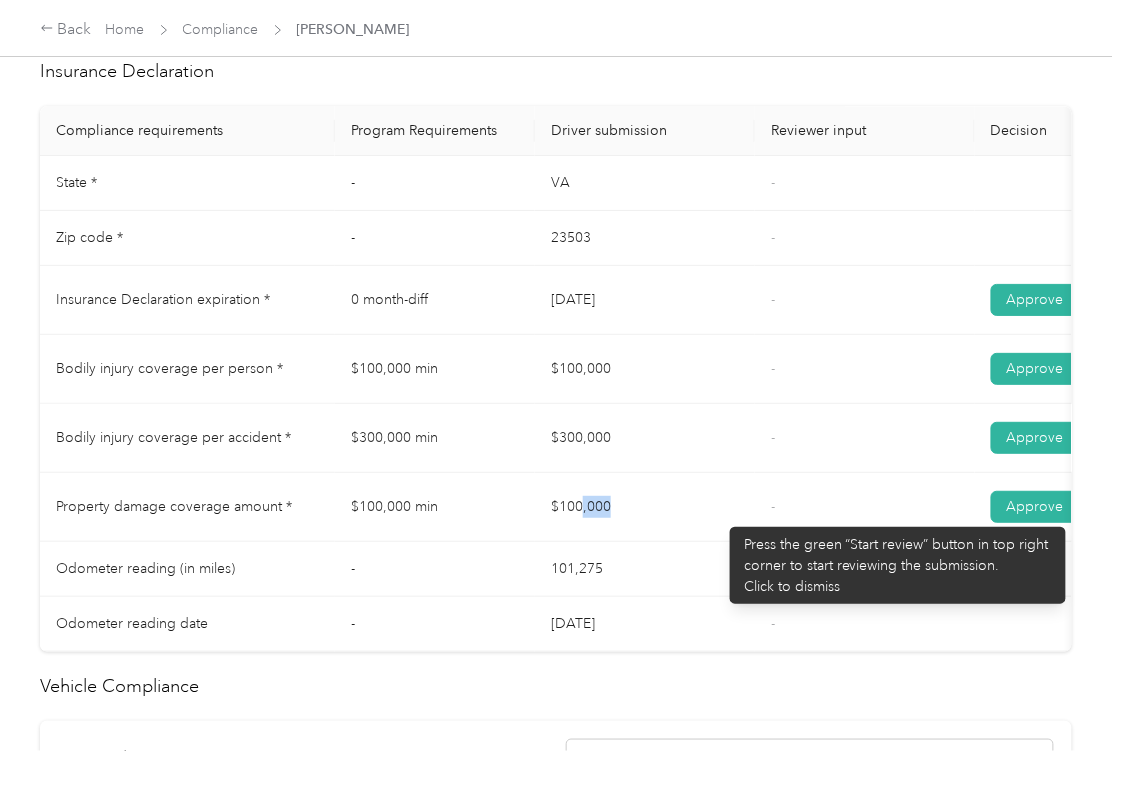 scroll, scrollTop: 933, scrollLeft: 0, axis: vertical 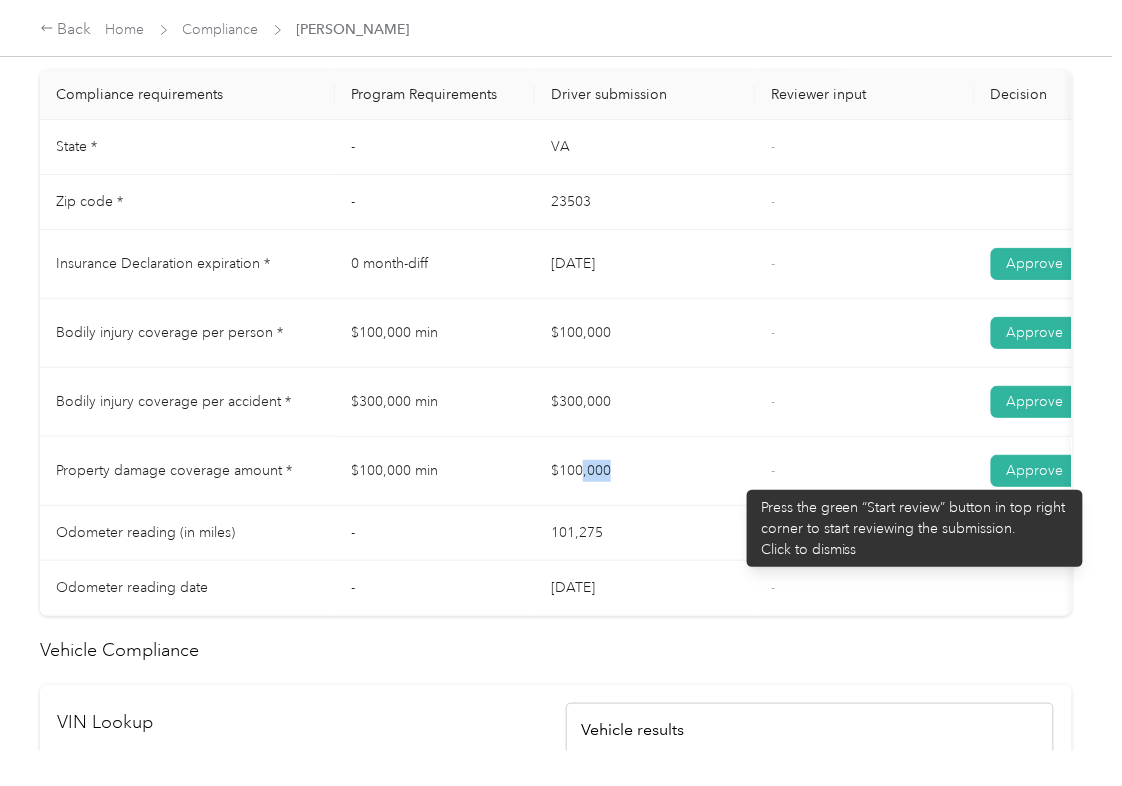 click on "$100,000" at bounding box center [645, 471] 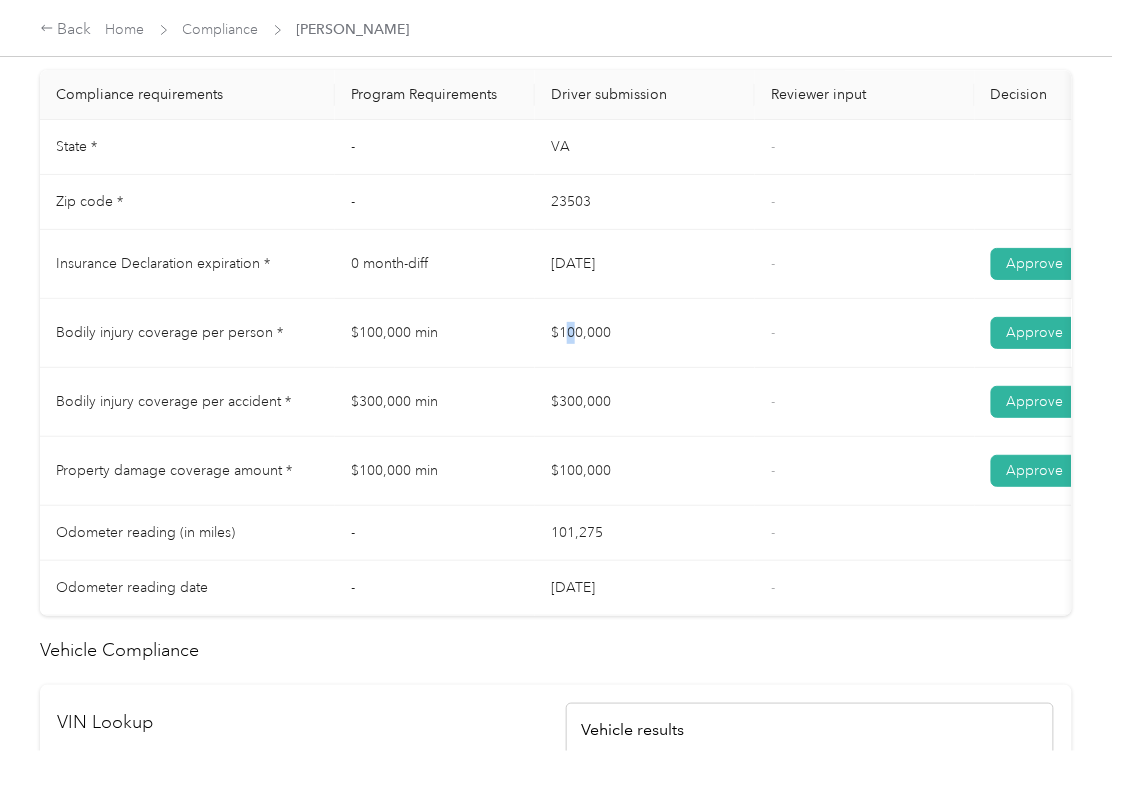 drag, startPoint x: 572, startPoint y: 358, endPoint x: 545, endPoint y: 406, distance: 55.072678 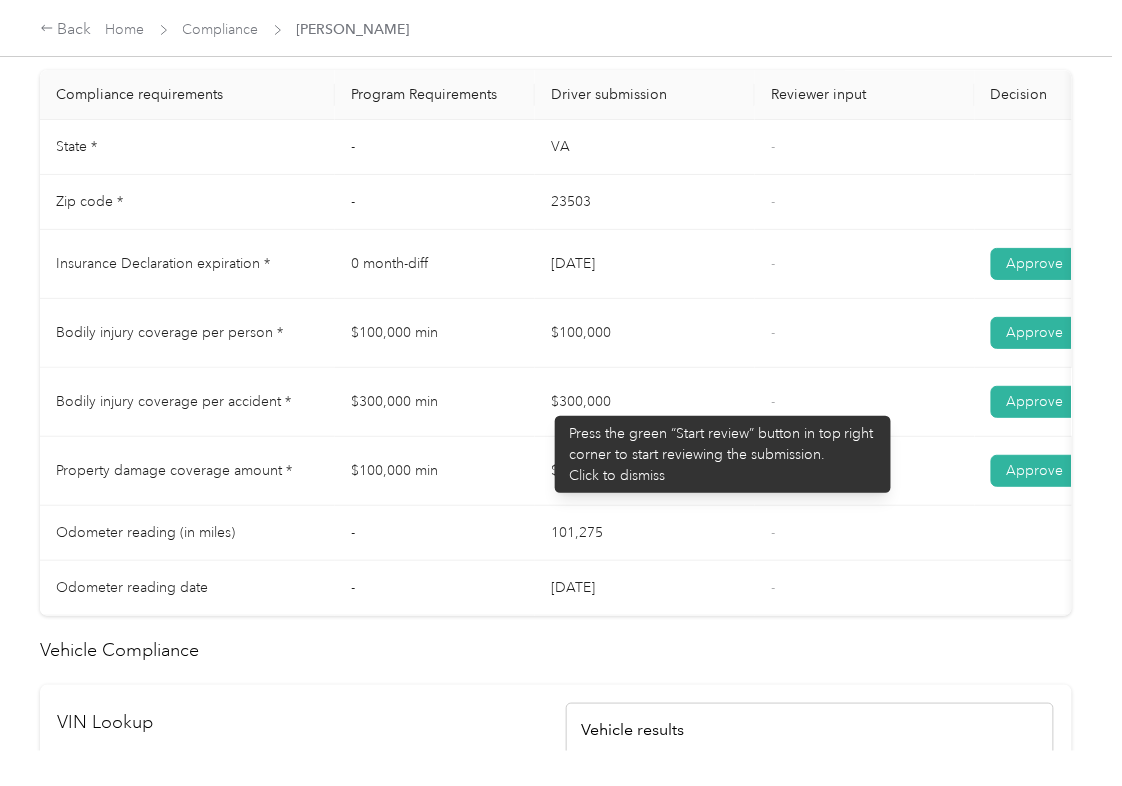 drag, startPoint x: 545, startPoint y: 406, endPoint x: 594, endPoint y: 488, distance: 95.524864 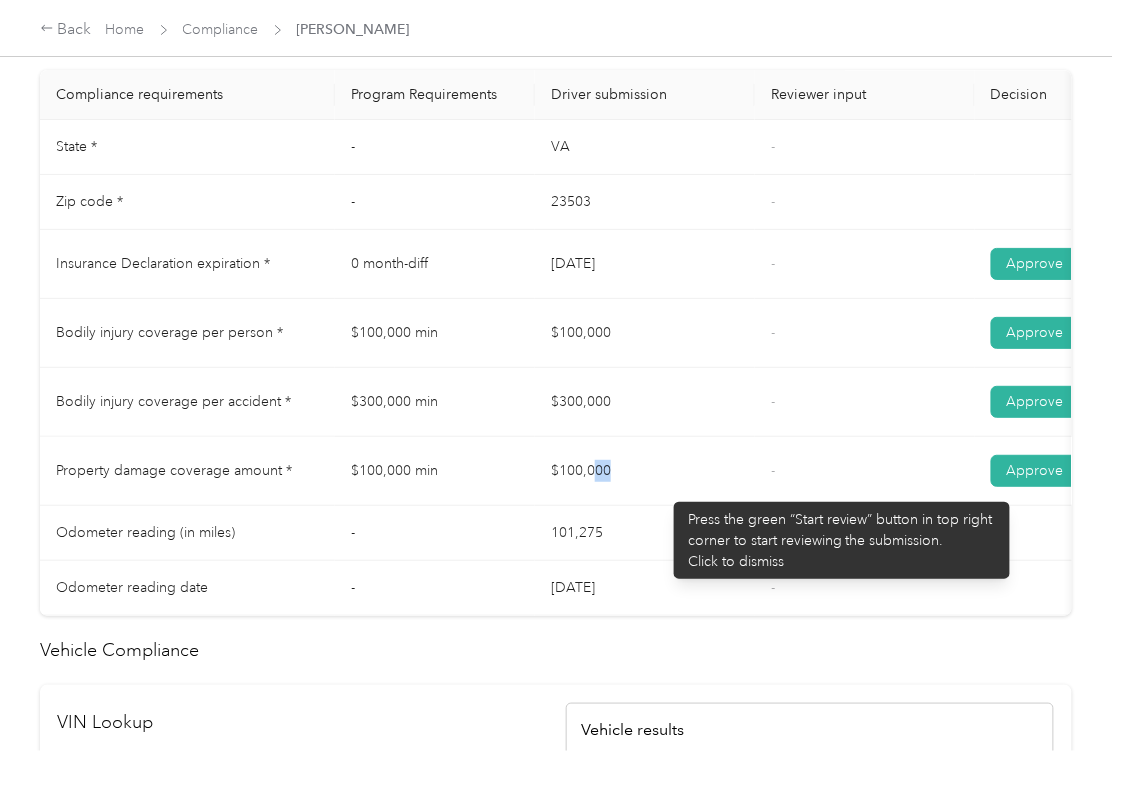 click on "$100,000" at bounding box center [645, 471] 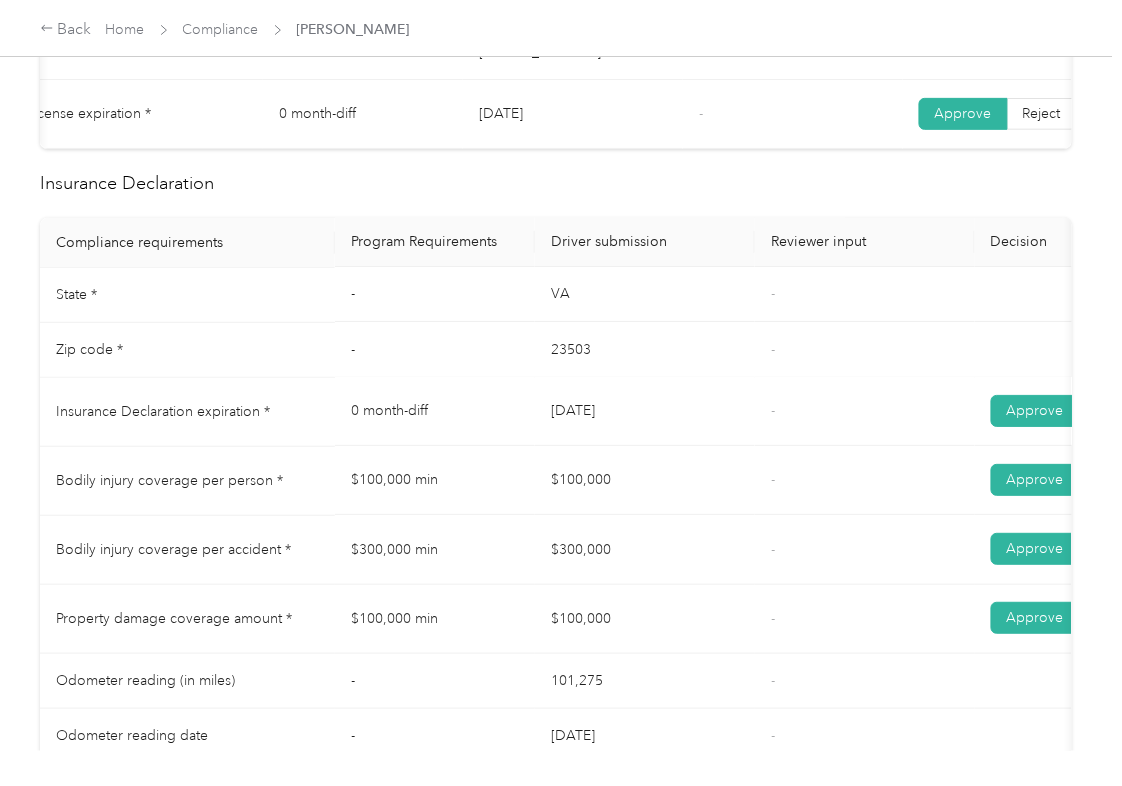 scroll, scrollTop: 937, scrollLeft: 0, axis: vertical 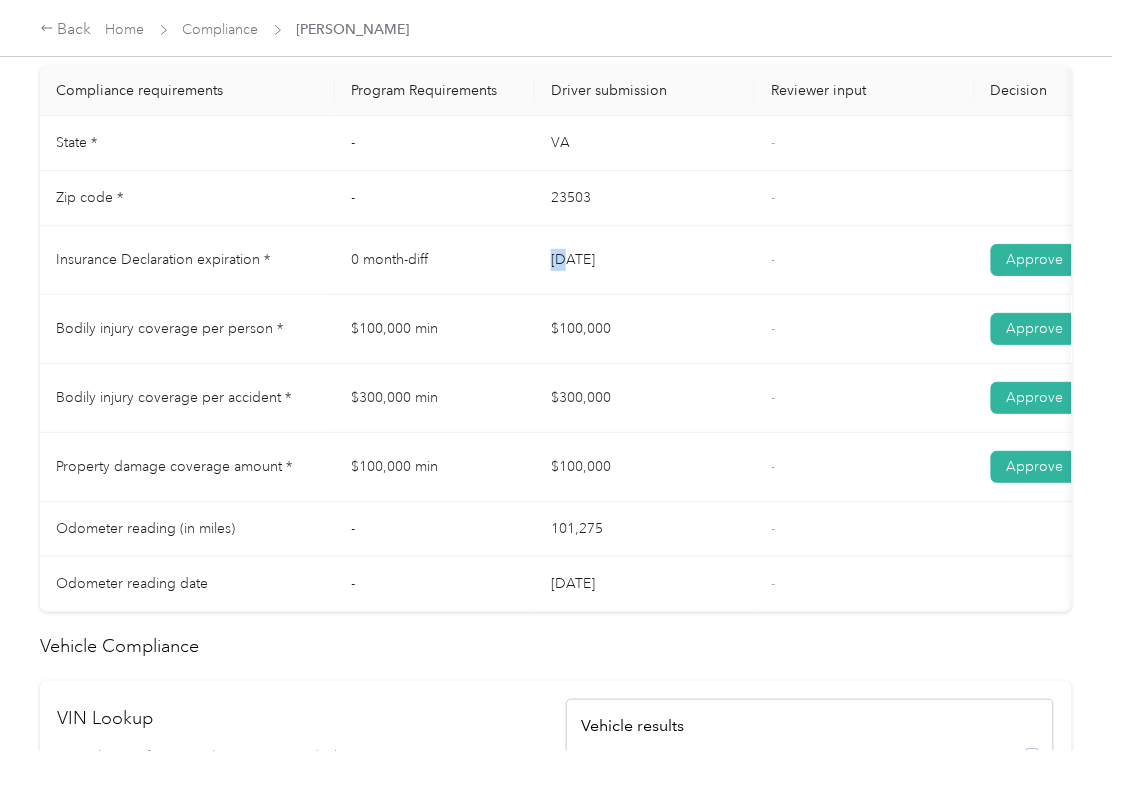 click on "State * - [US_STATE] - Zip code * - 23503 - Insurance Declaration expiration * 0 month-diff [DATE] - Approve Reject Bodily injury coverage per person * $100,000 min $100,000 - Approve Reject Bodily injury coverage per accident * $300,000 min $300,000 - Approve Reject Property damage coverage amount * $100,000 min $100,000 - Approve Reject Odometer reading (in miles) - 101,275 - Odometer reading date - [DATE] -" at bounding box center [745, 364] 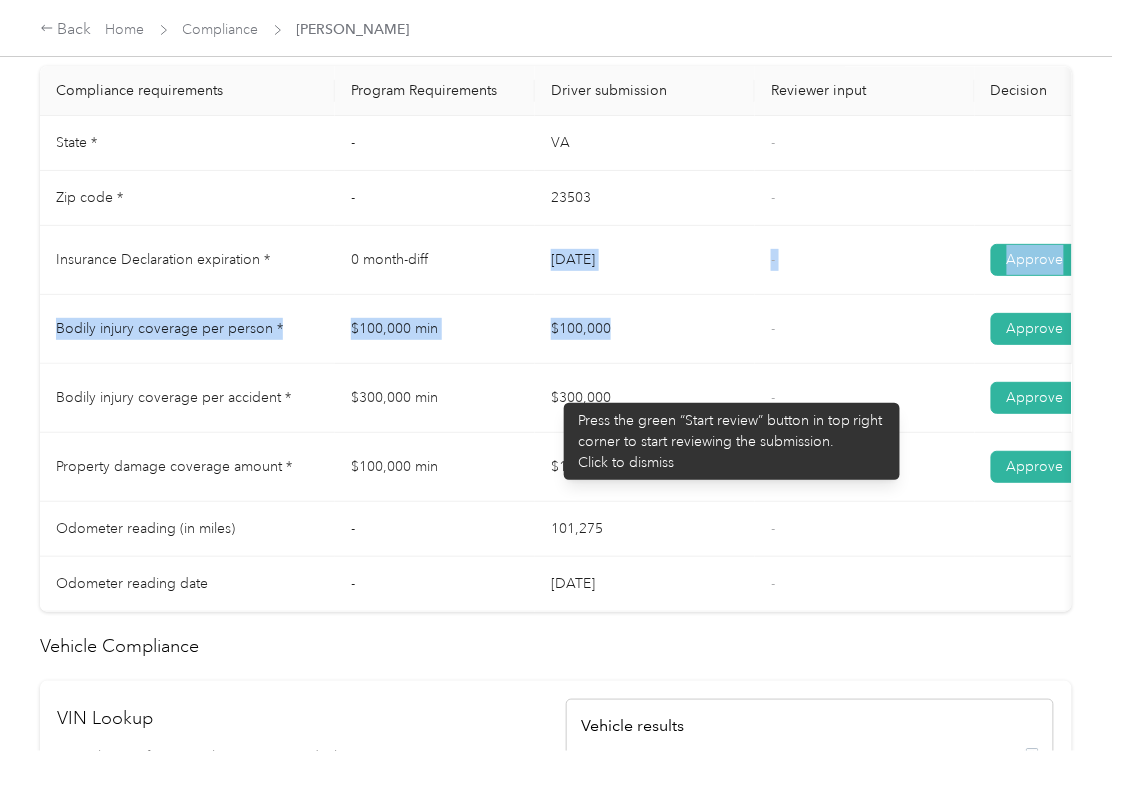 click on "$100,000" at bounding box center [645, 467] 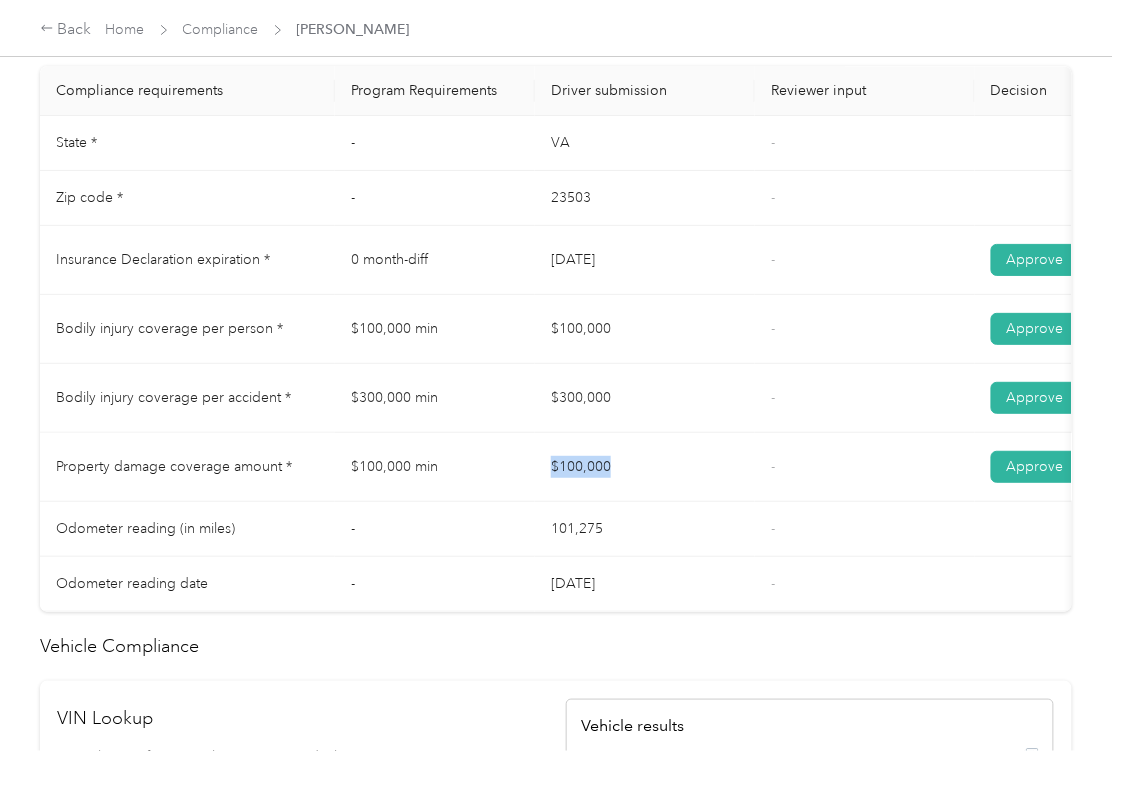 click on "$100,000" at bounding box center [645, 467] 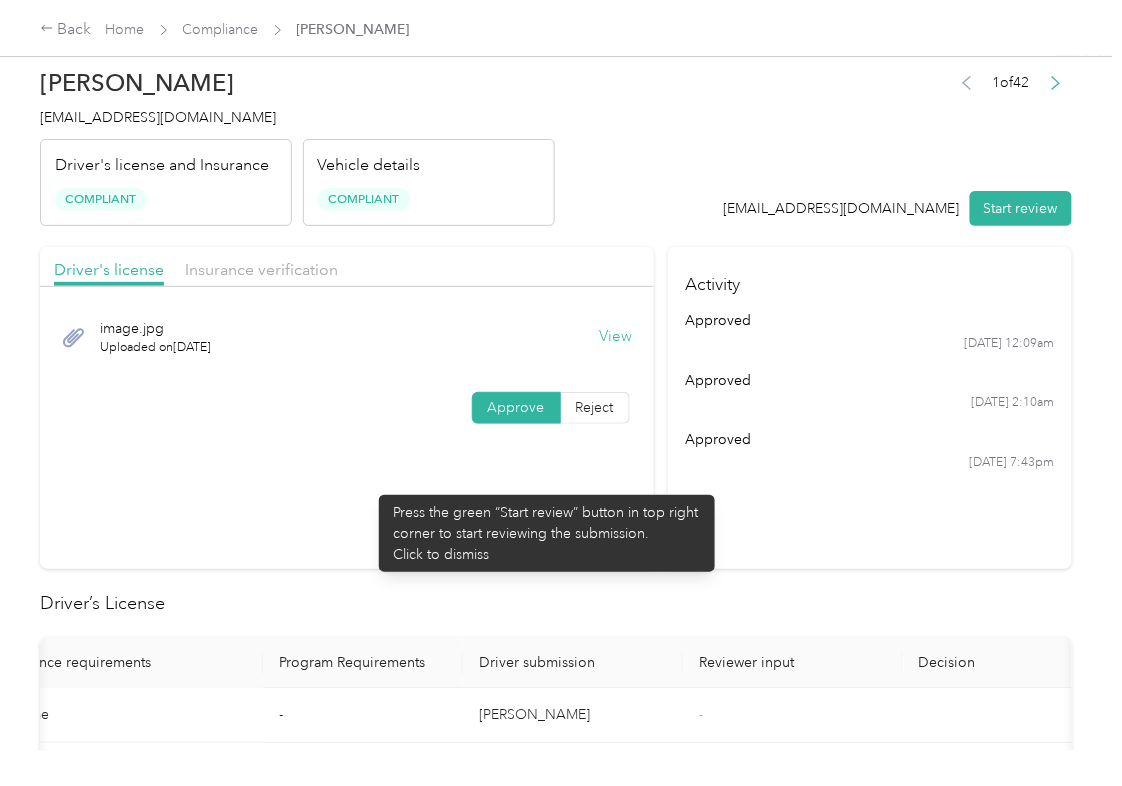 scroll, scrollTop: 0, scrollLeft: 0, axis: both 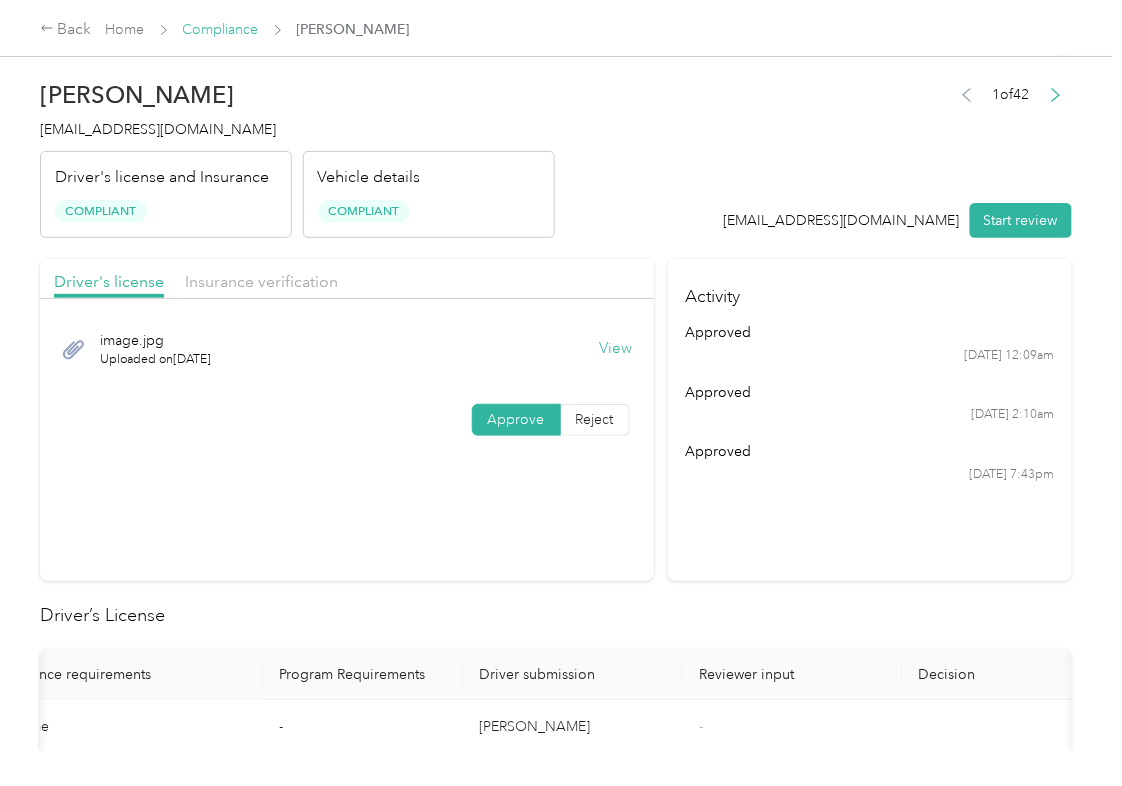 click on "Compliance" at bounding box center [221, 29] 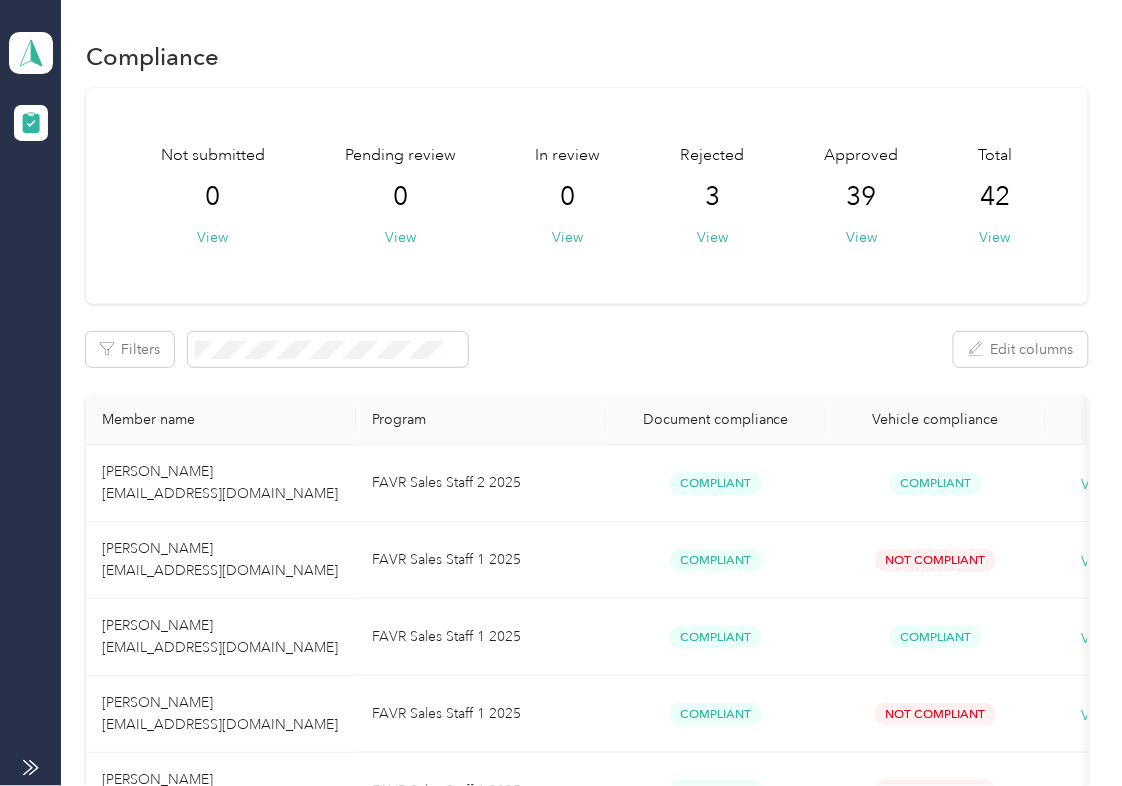 click on "Filters Edit columns" at bounding box center (587, 349) 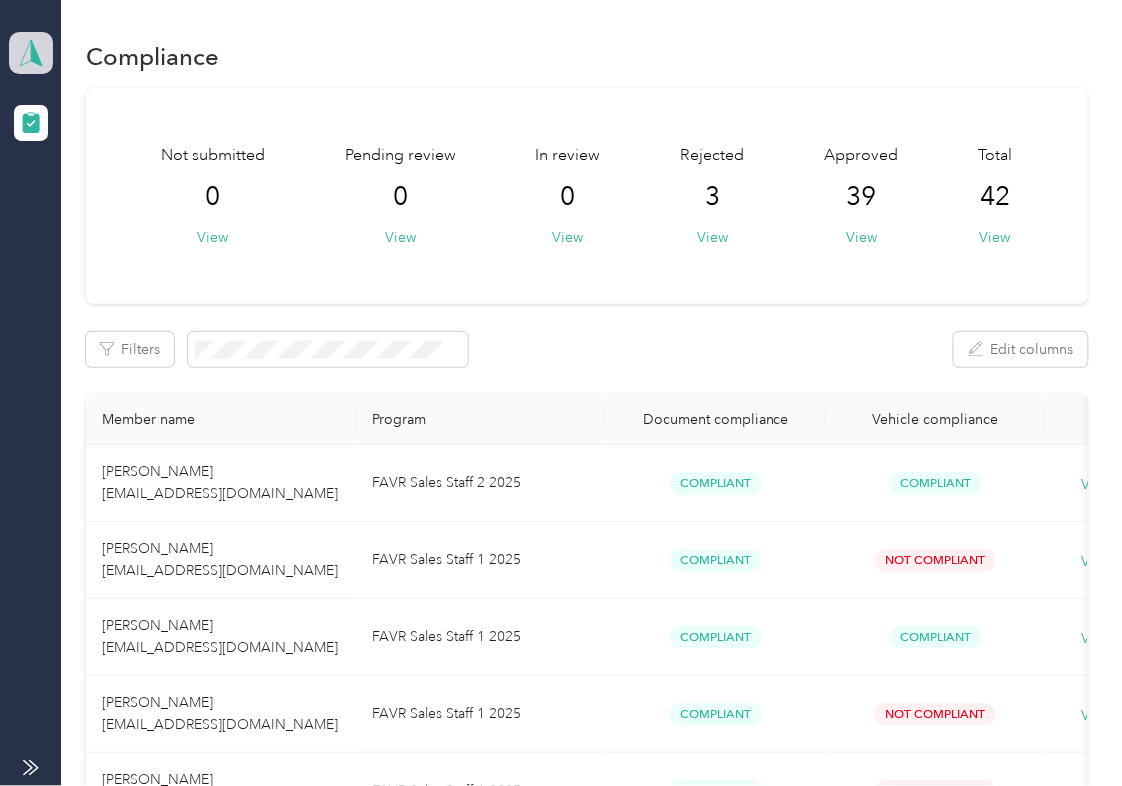 click 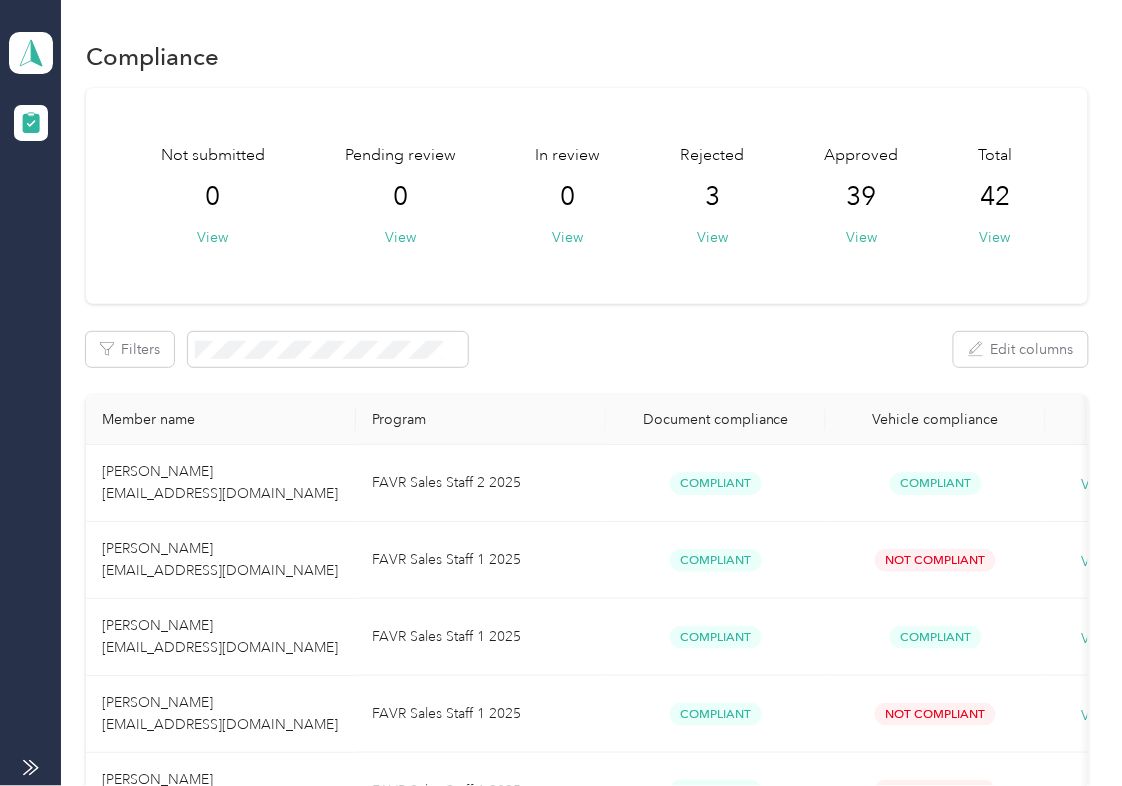 click on "Log out" at bounding box center (219, 209) 